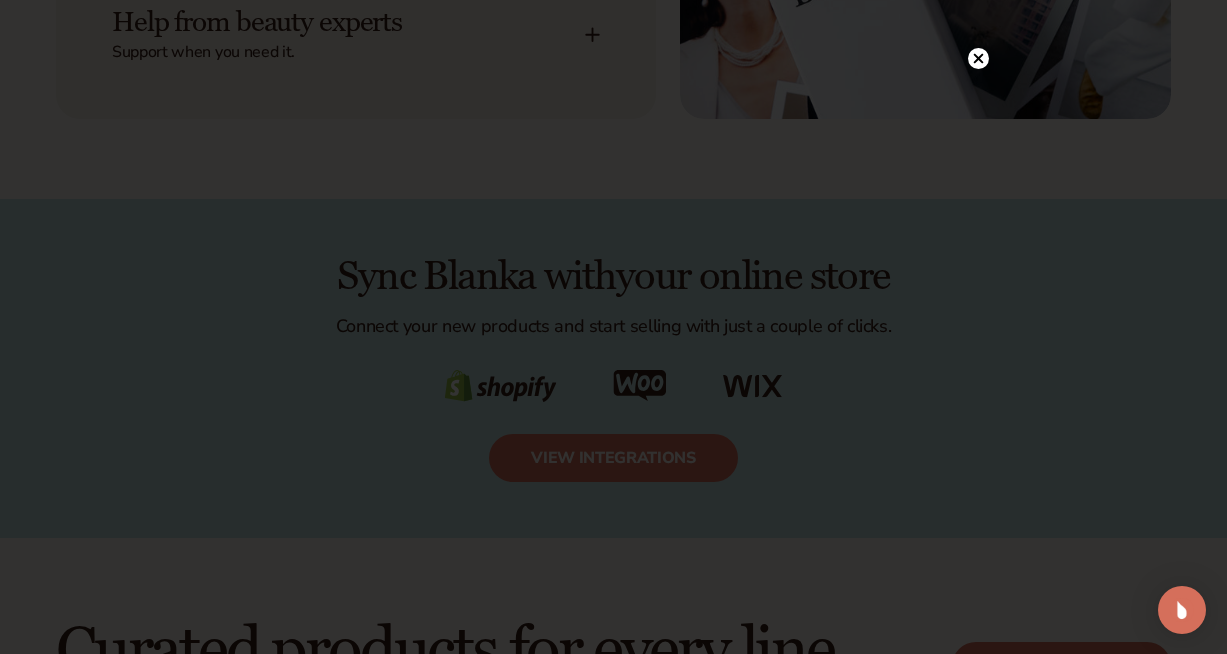 scroll, scrollTop: 2897, scrollLeft: 0, axis: vertical 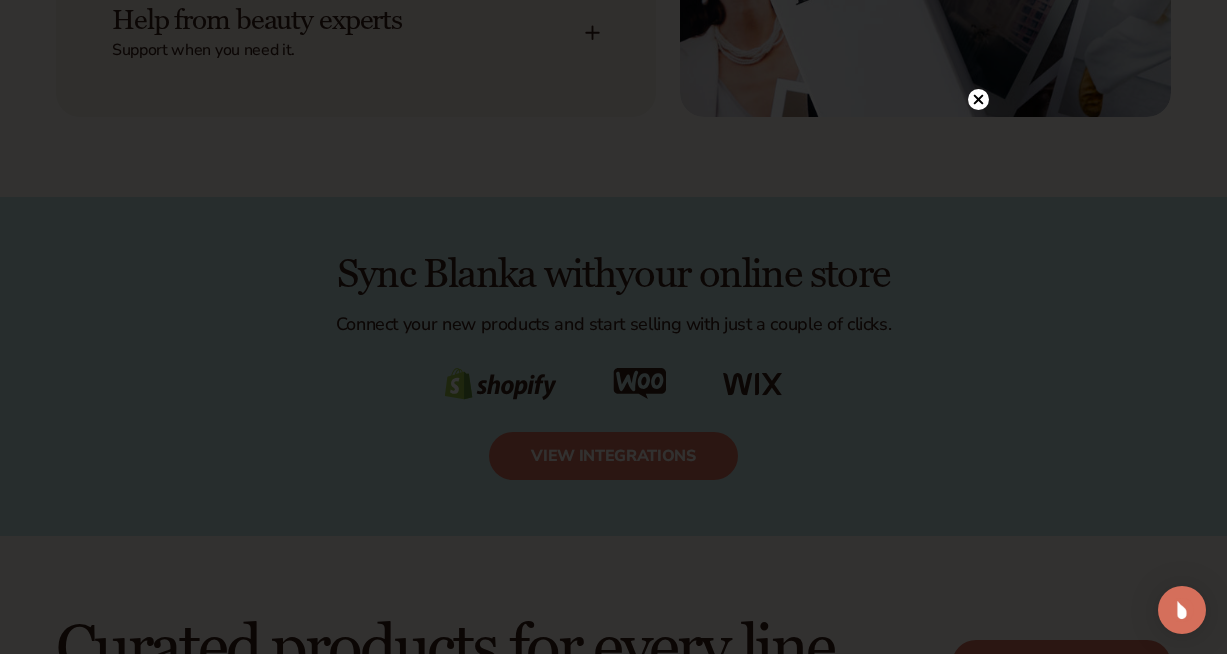 click 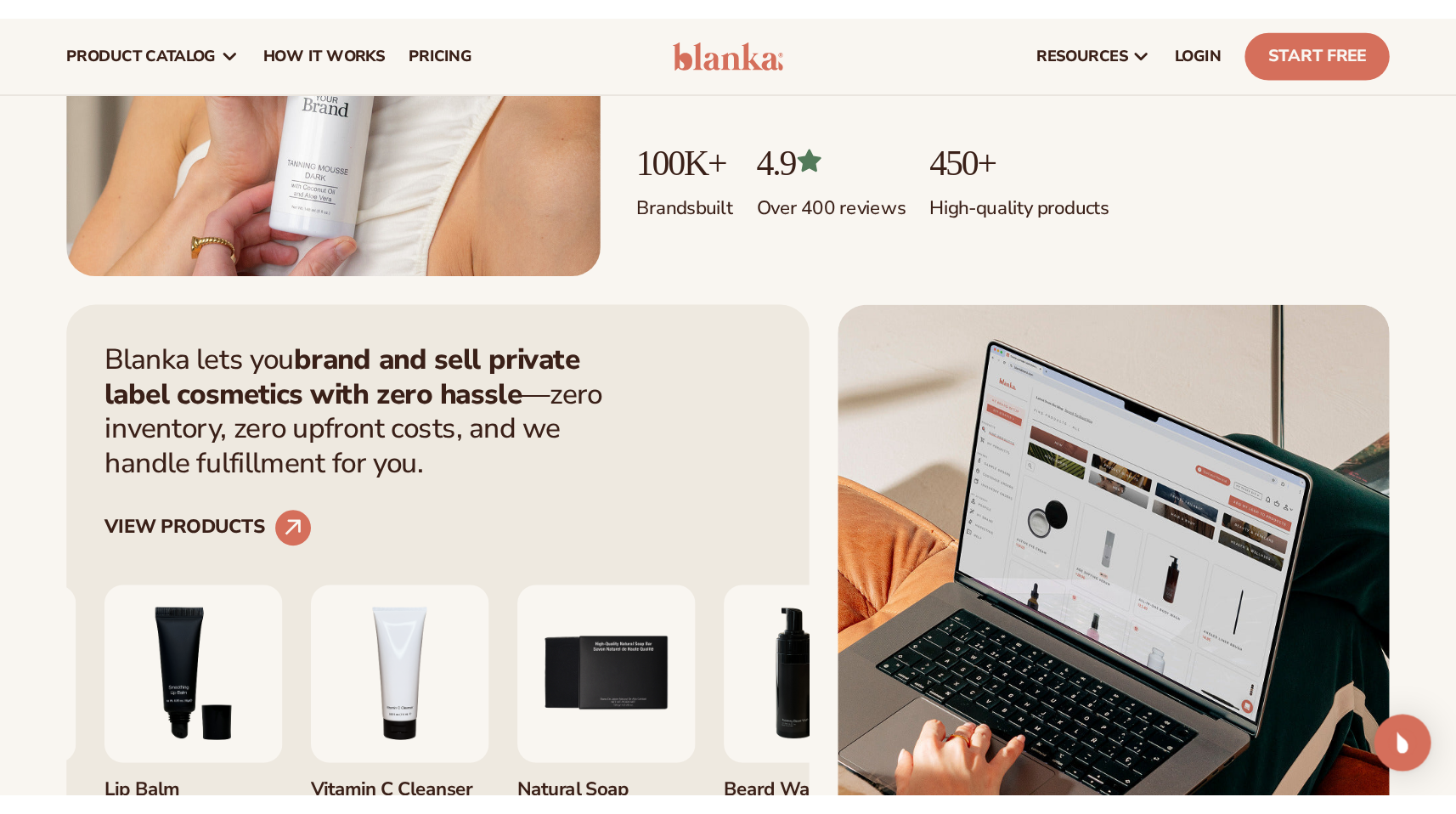 scroll, scrollTop: 0, scrollLeft: 0, axis: both 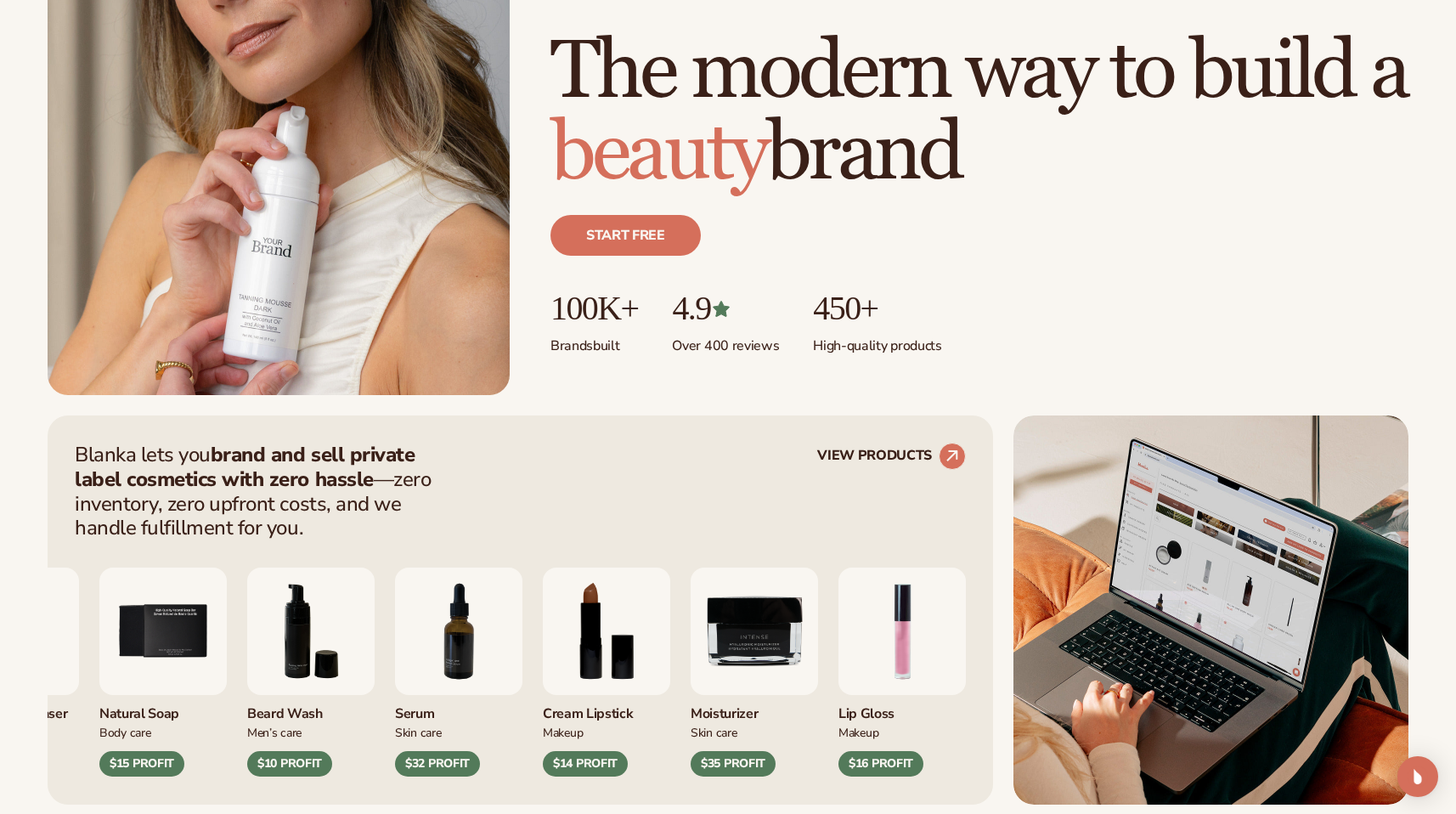 click on "Moisturizer
Skin Care
$17 PROFIT
Lip Balm
Body Care
$12 PROFIT" at bounding box center [520, 659] 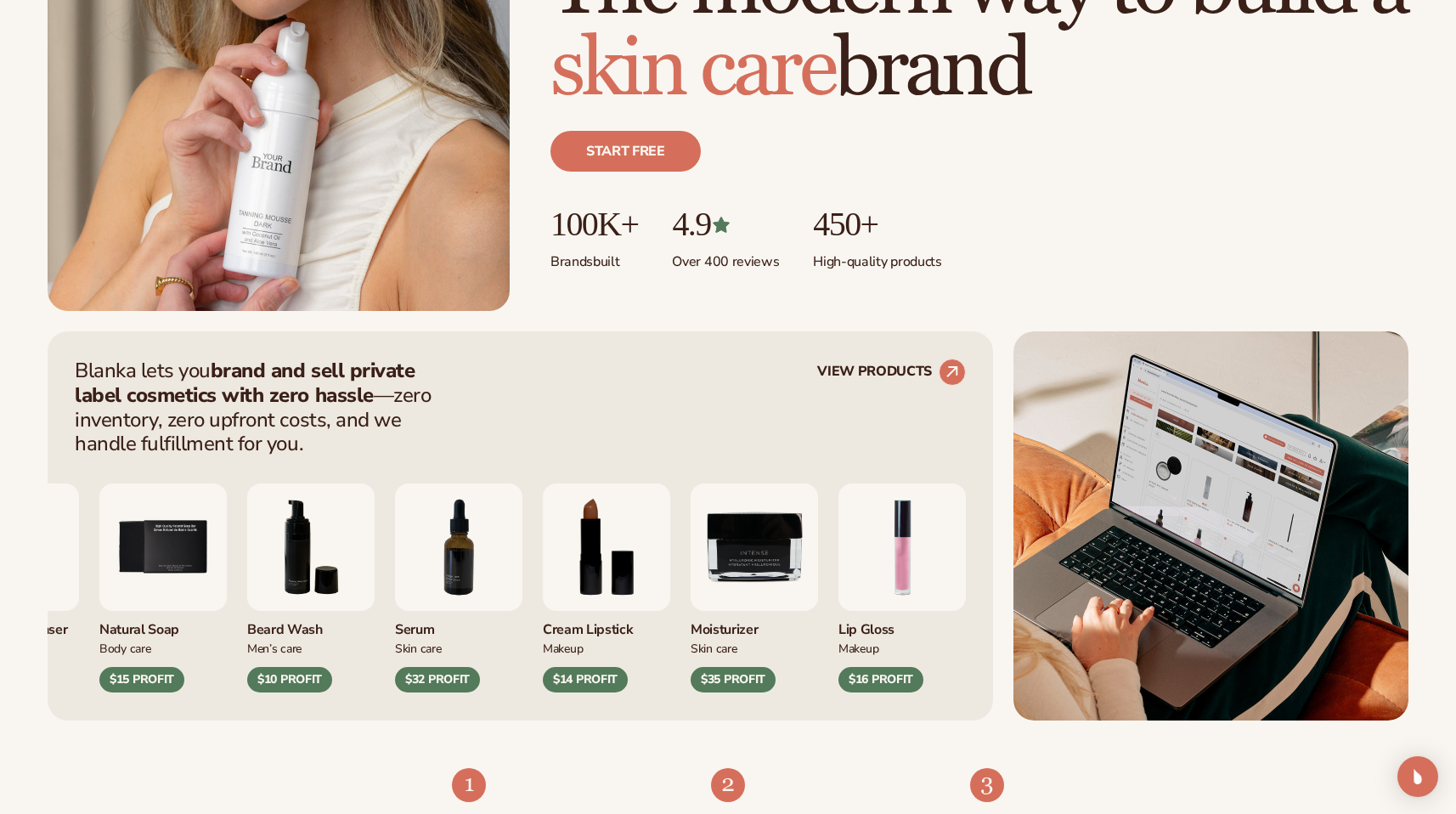 scroll, scrollTop: 0, scrollLeft: 0, axis: both 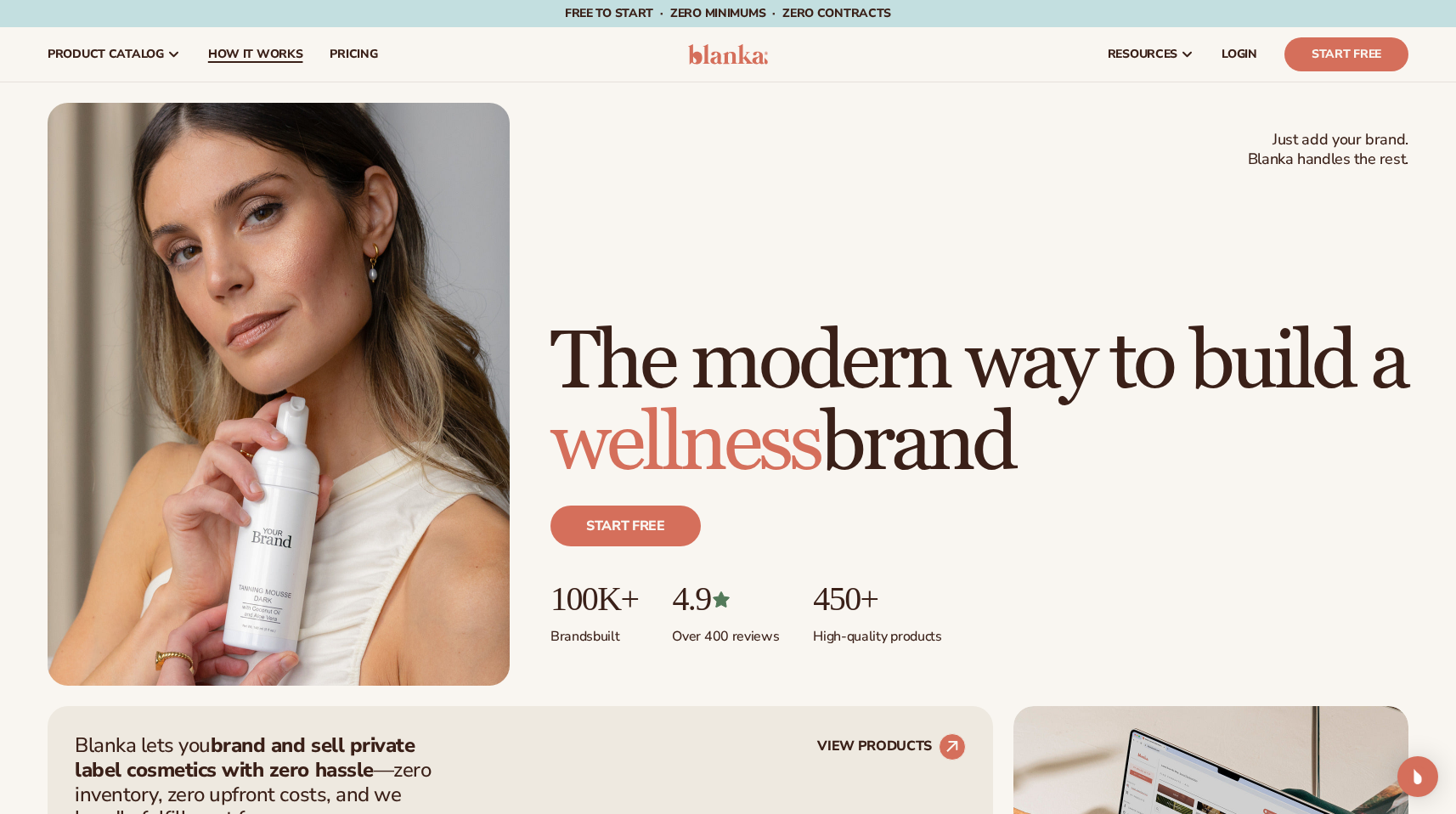 click on "How It Works" at bounding box center [256, 54] 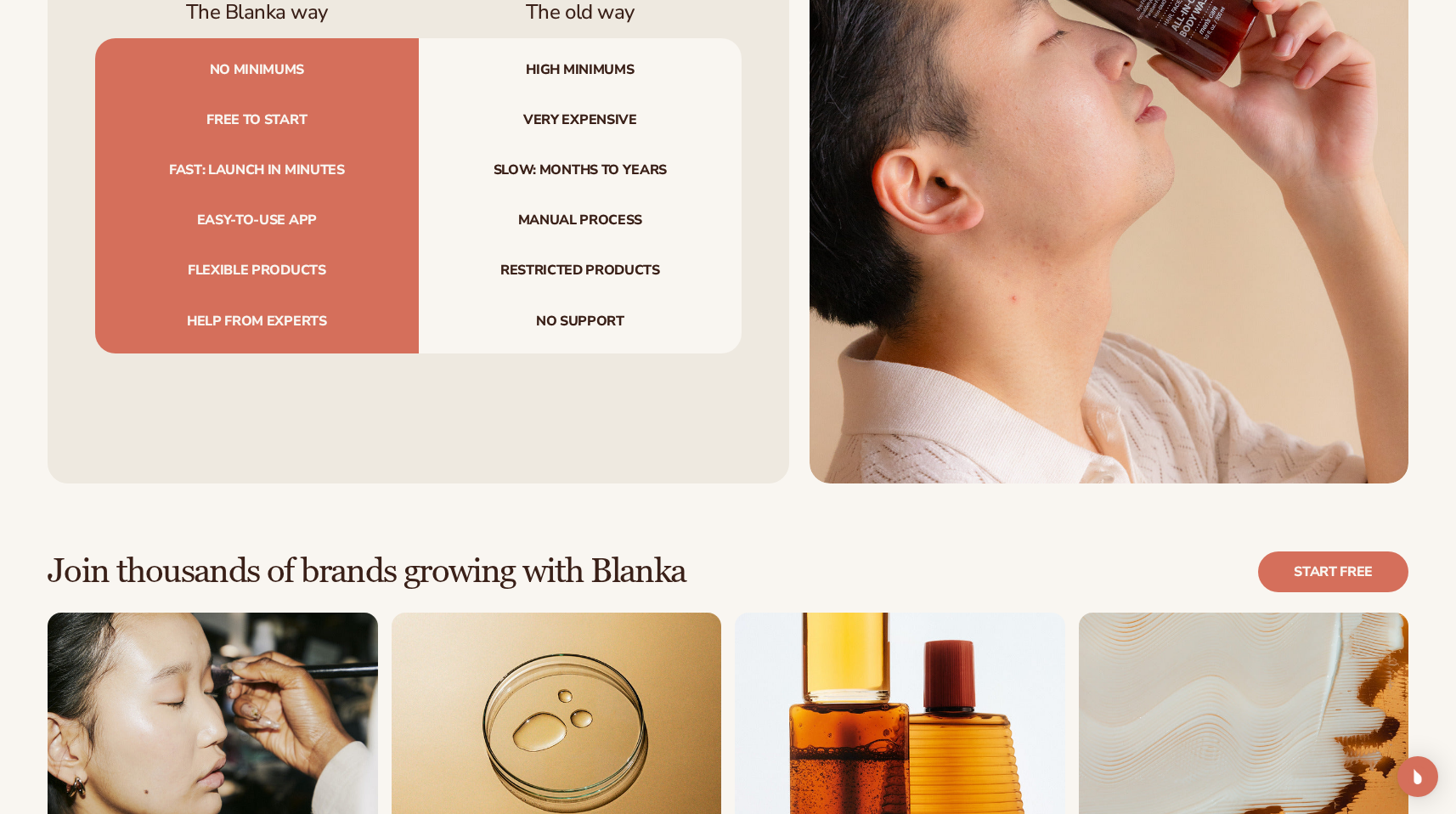 scroll, scrollTop: 2026, scrollLeft: 0, axis: vertical 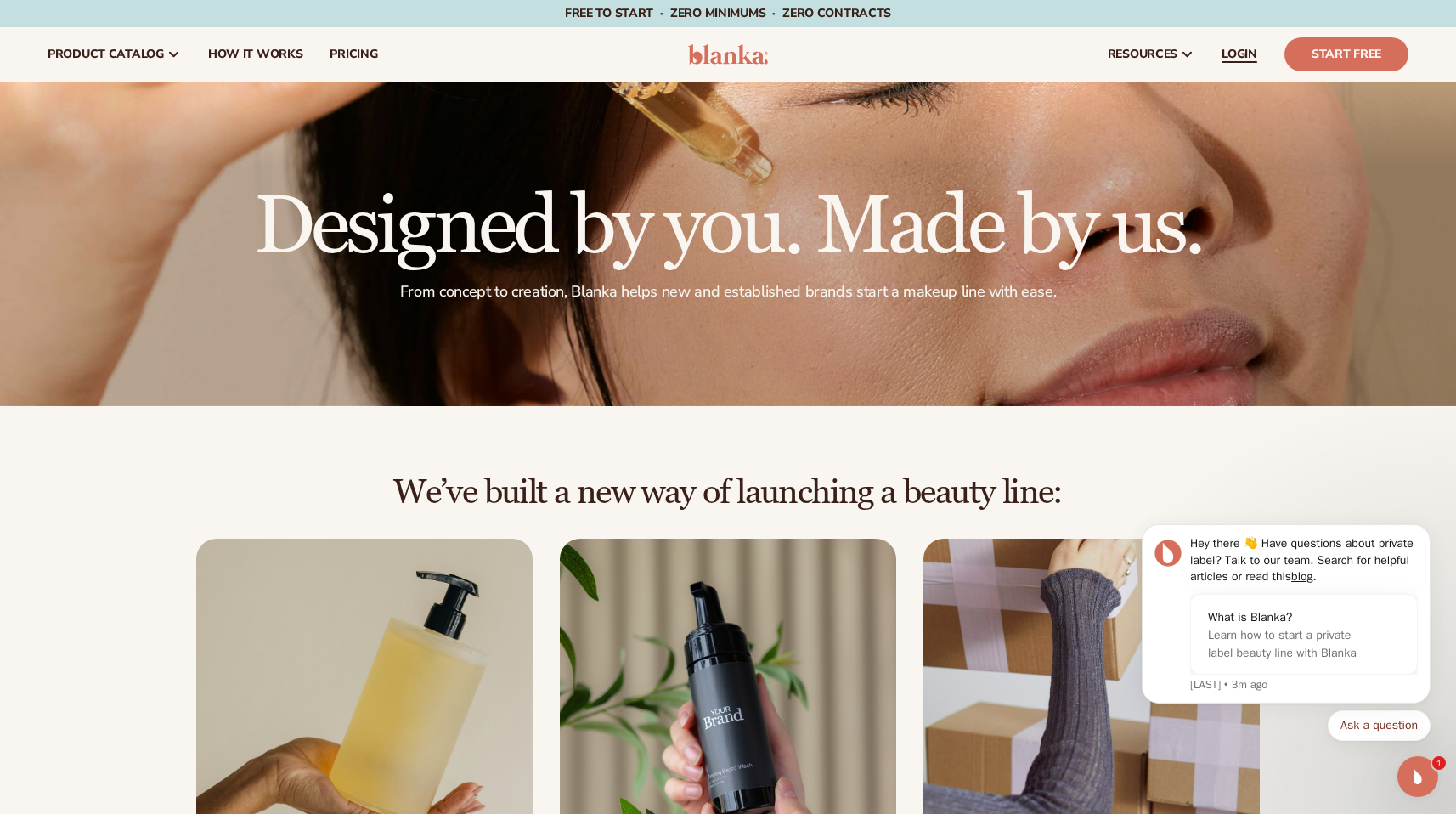click on "LOGIN" at bounding box center (1239, 54) 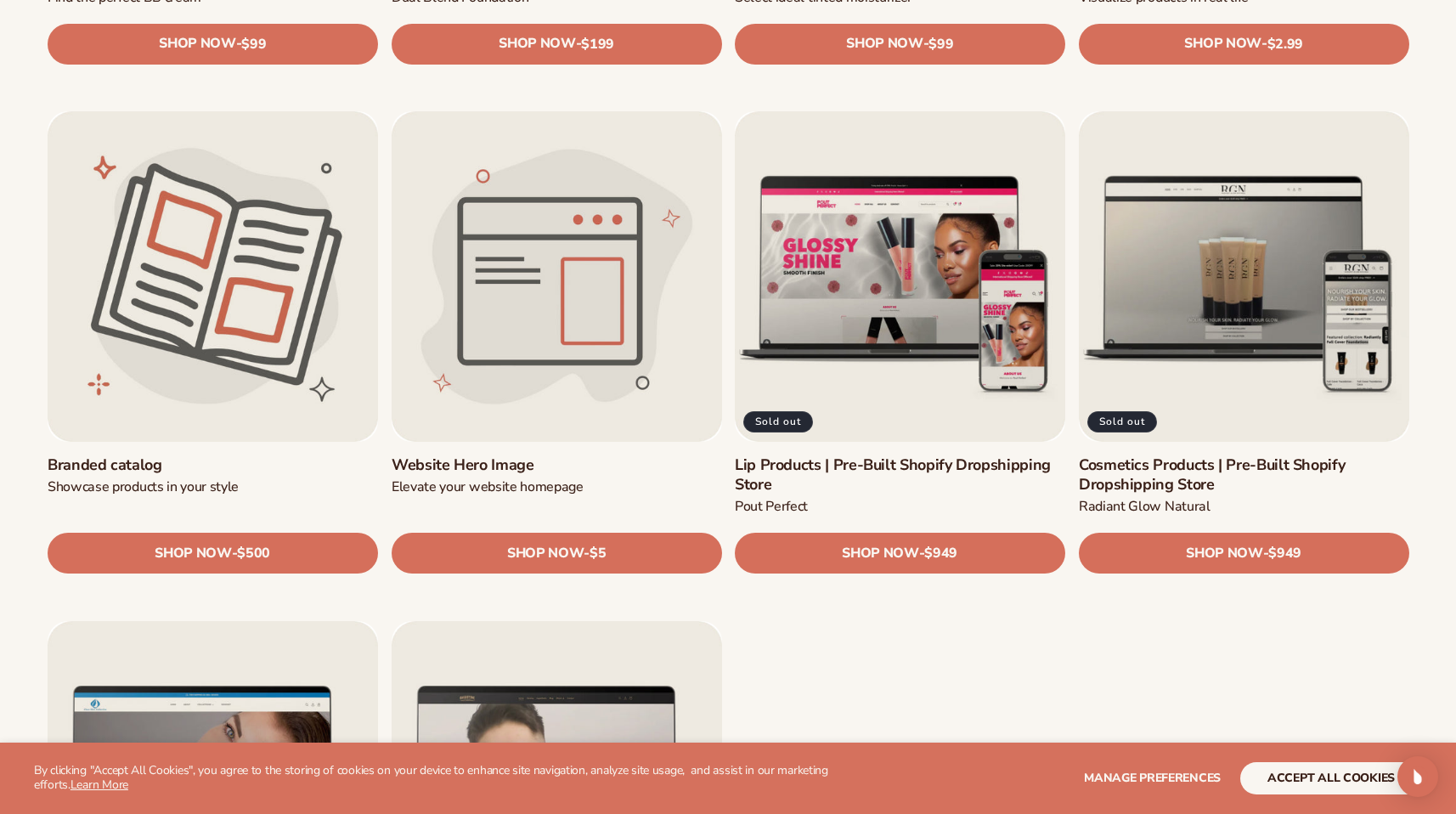 scroll, scrollTop: 2320, scrollLeft: 0, axis: vertical 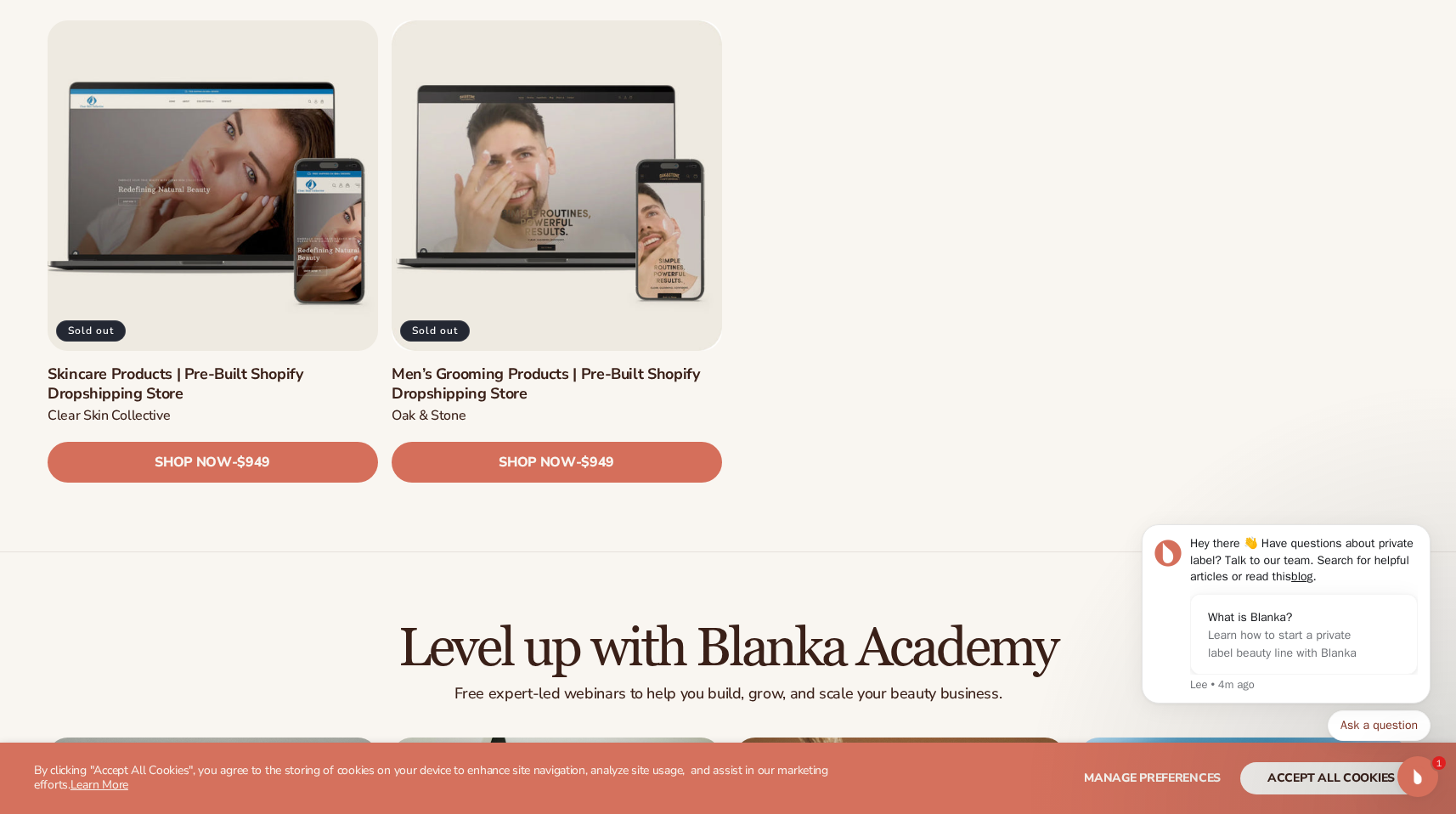 click on "Skincare Products | Pre-Built Shopify Dropshipping Store" at bounding box center (212, 384) 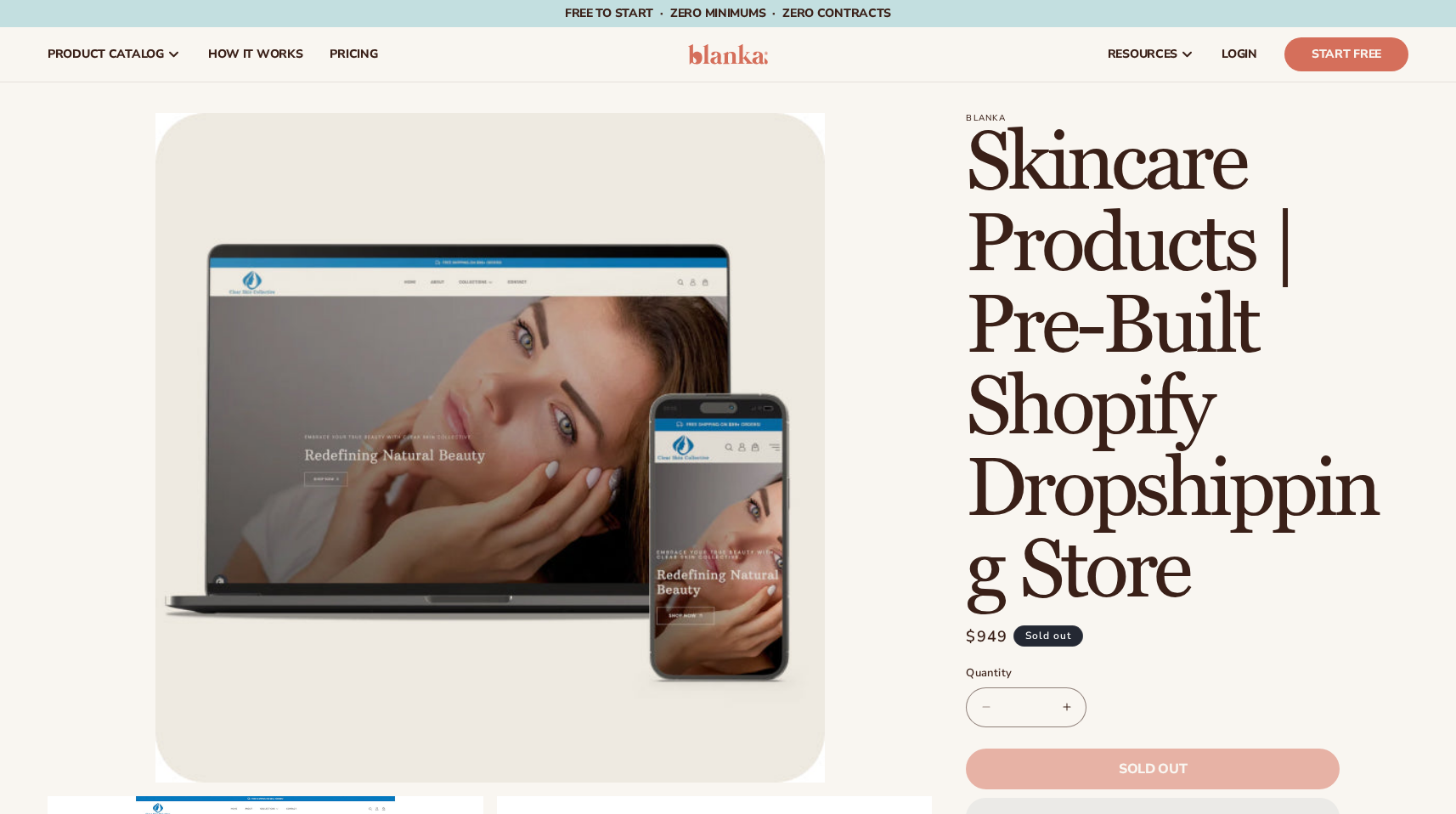 scroll, scrollTop: 0, scrollLeft: 0, axis: both 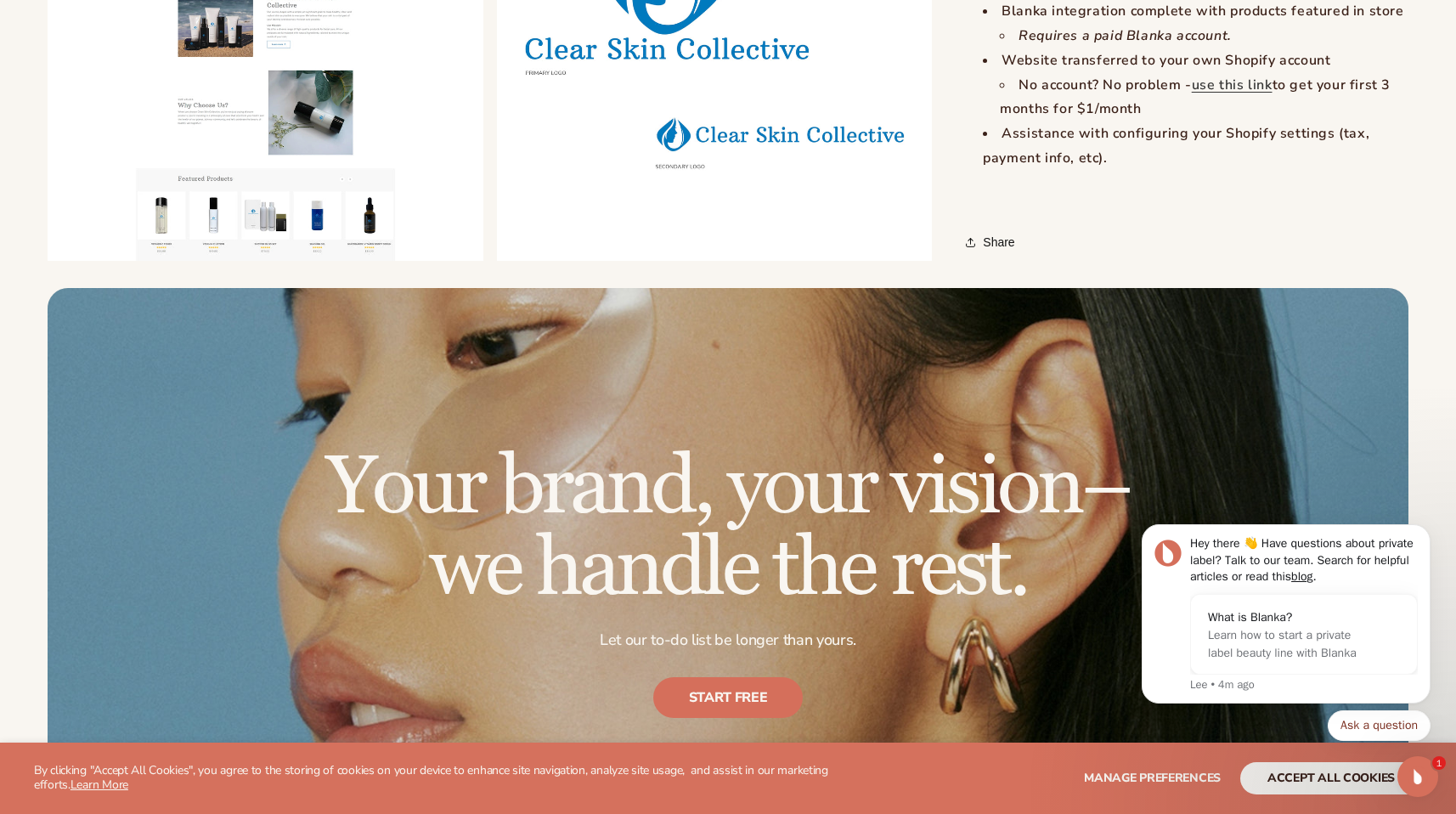 click on "Open media 2 in modal" at bounding box center [48, 261] 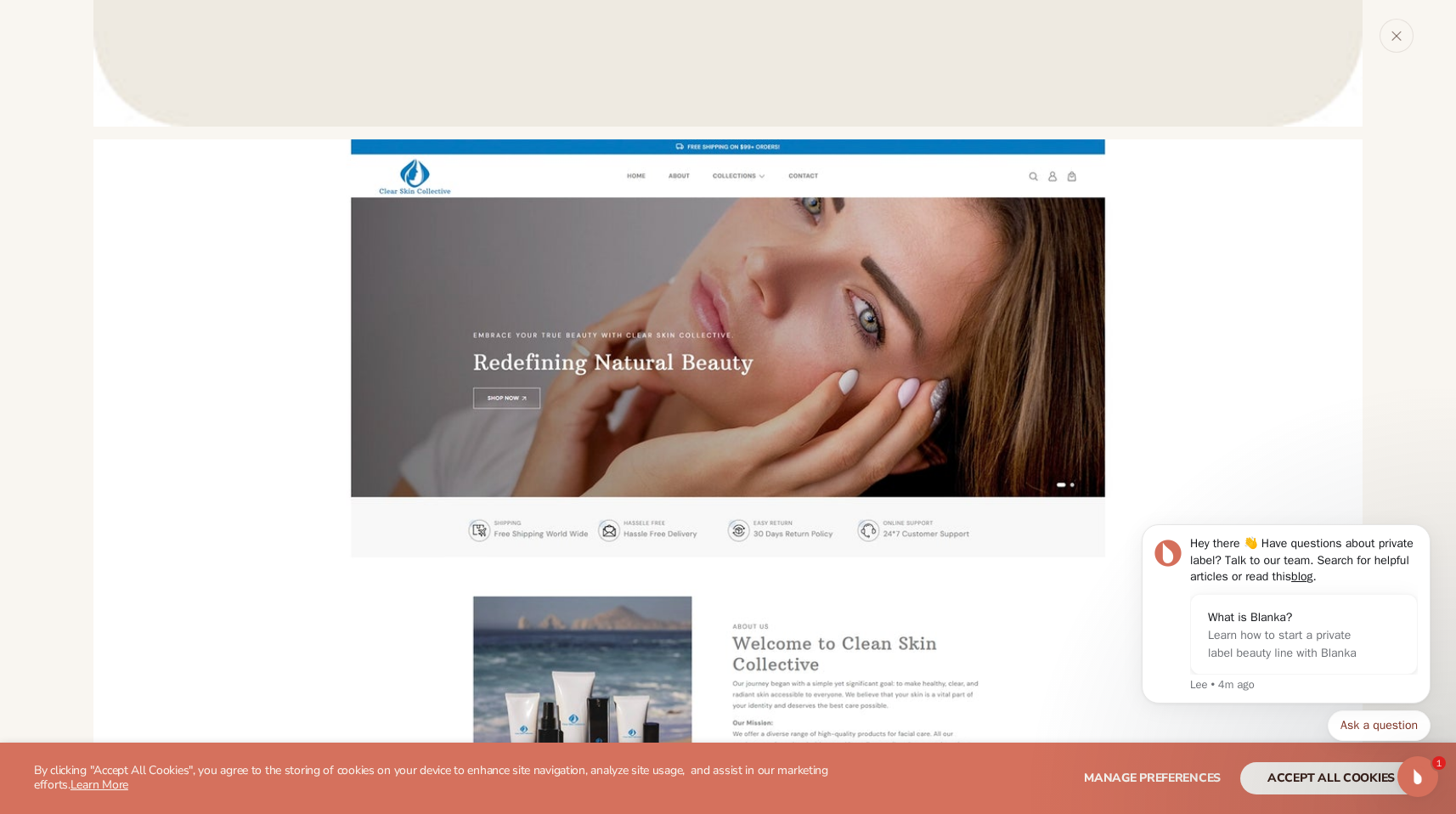 scroll, scrollTop: 1070, scrollLeft: 0, axis: vertical 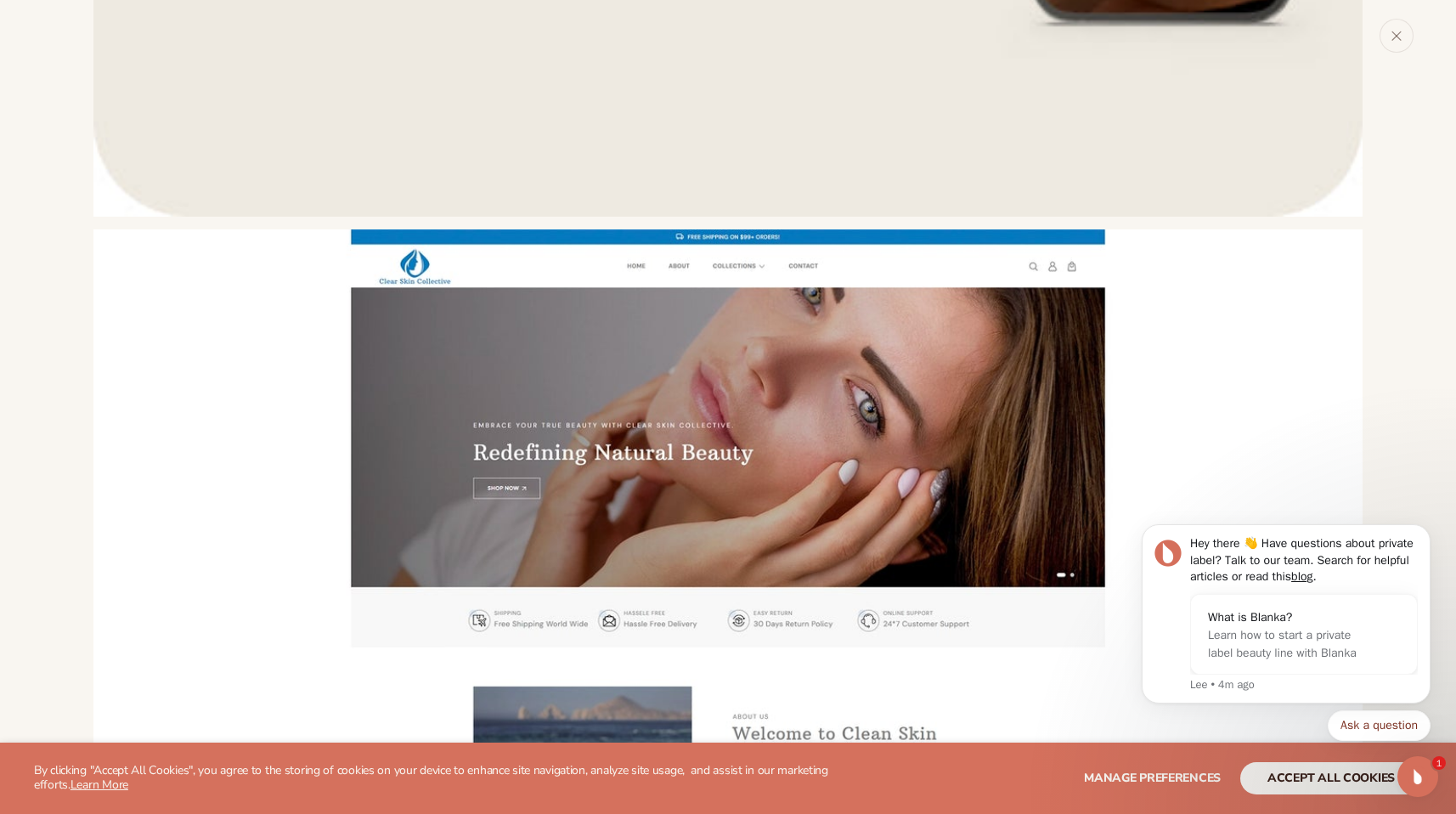 click at bounding box center [728, 864] 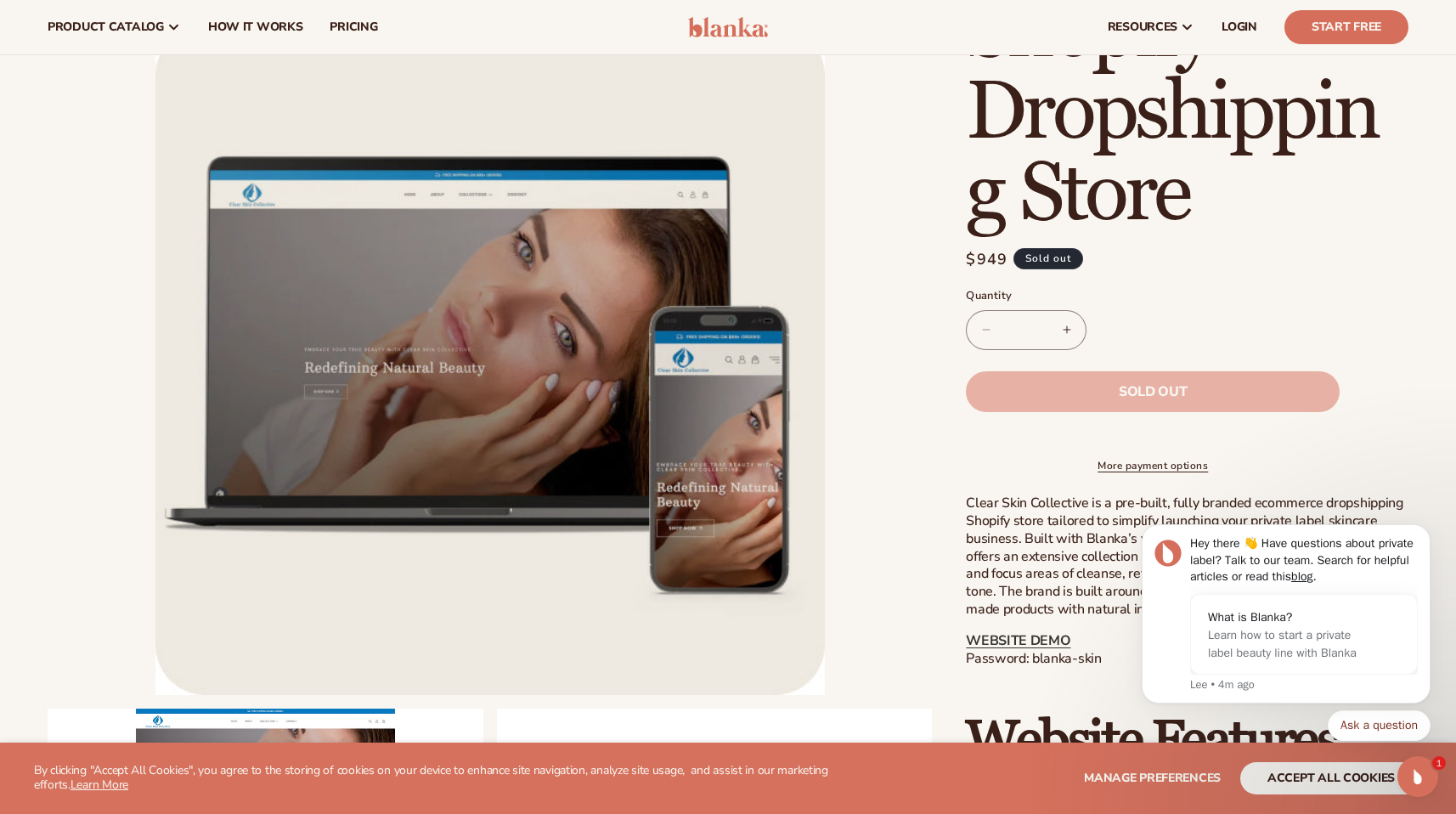 scroll, scrollTop: 0, scrollLeft: 0, axis: both 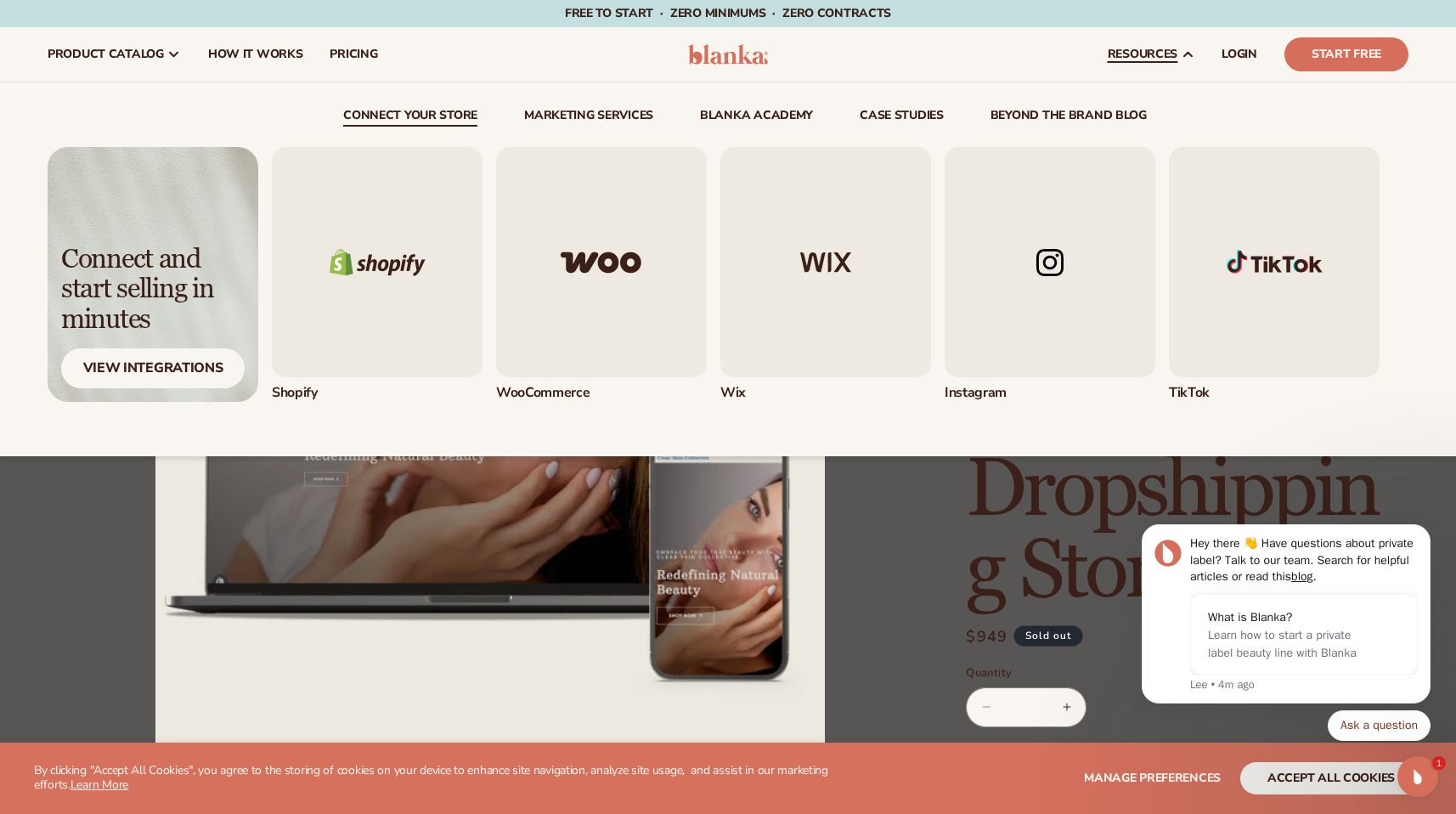 click on "resources" at bounding box center (1143, 54) 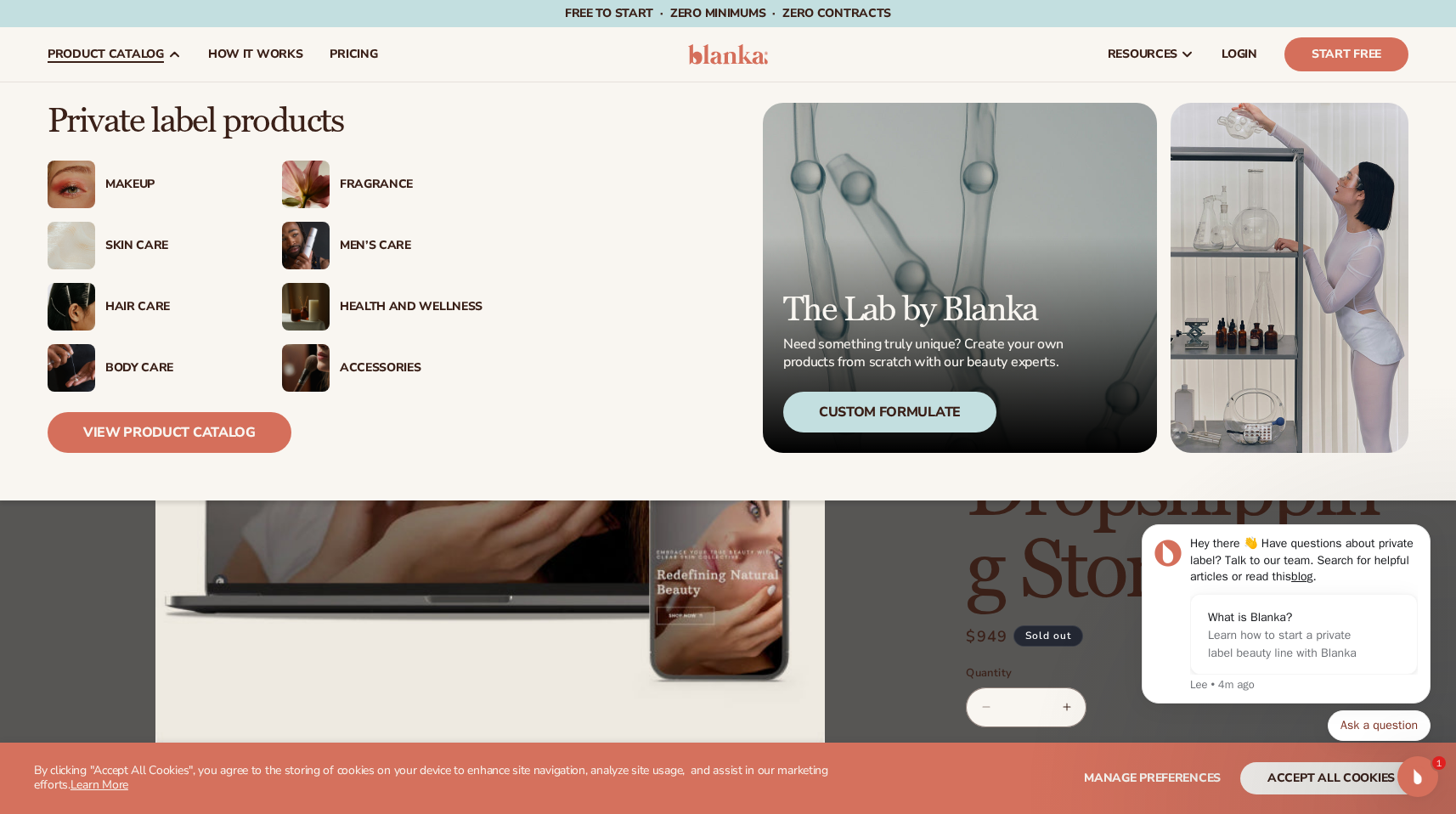 click on "product catalog" at bounding box center [105, 54] 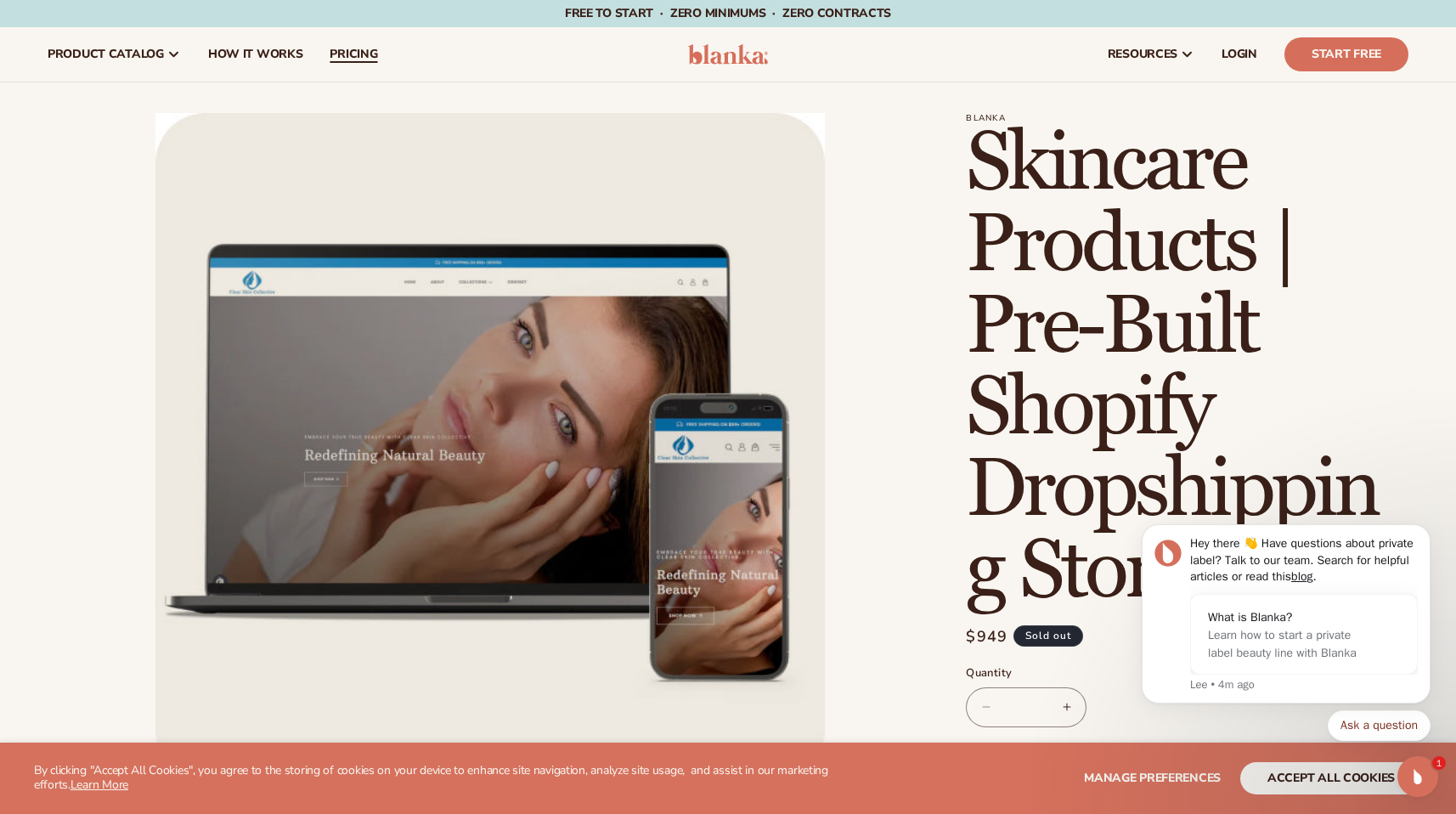 click on "pricing" at bounding box center [353, 54] 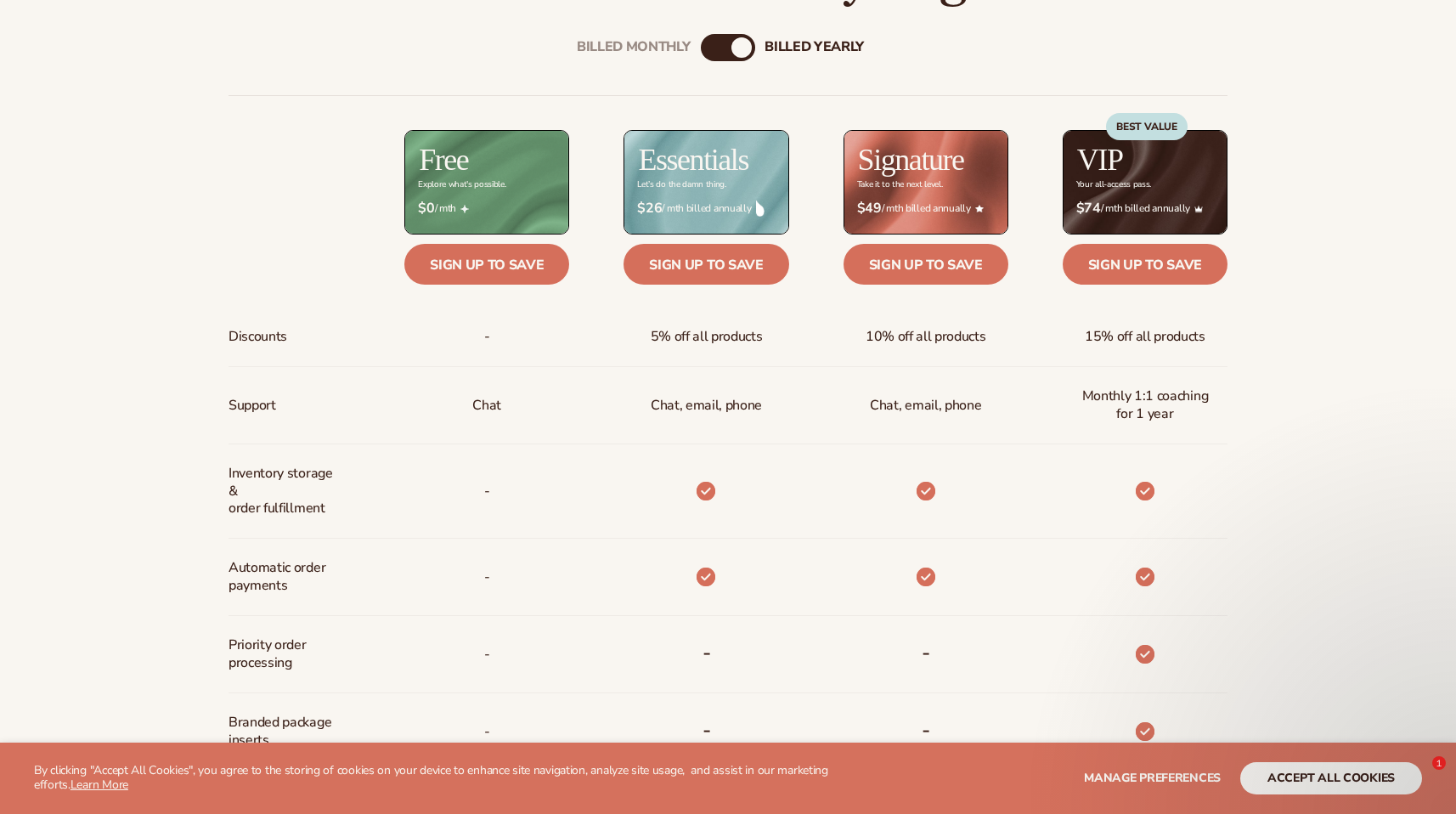 scroll, scrollTop: 767, scrollLeft: 0, axis: vertical 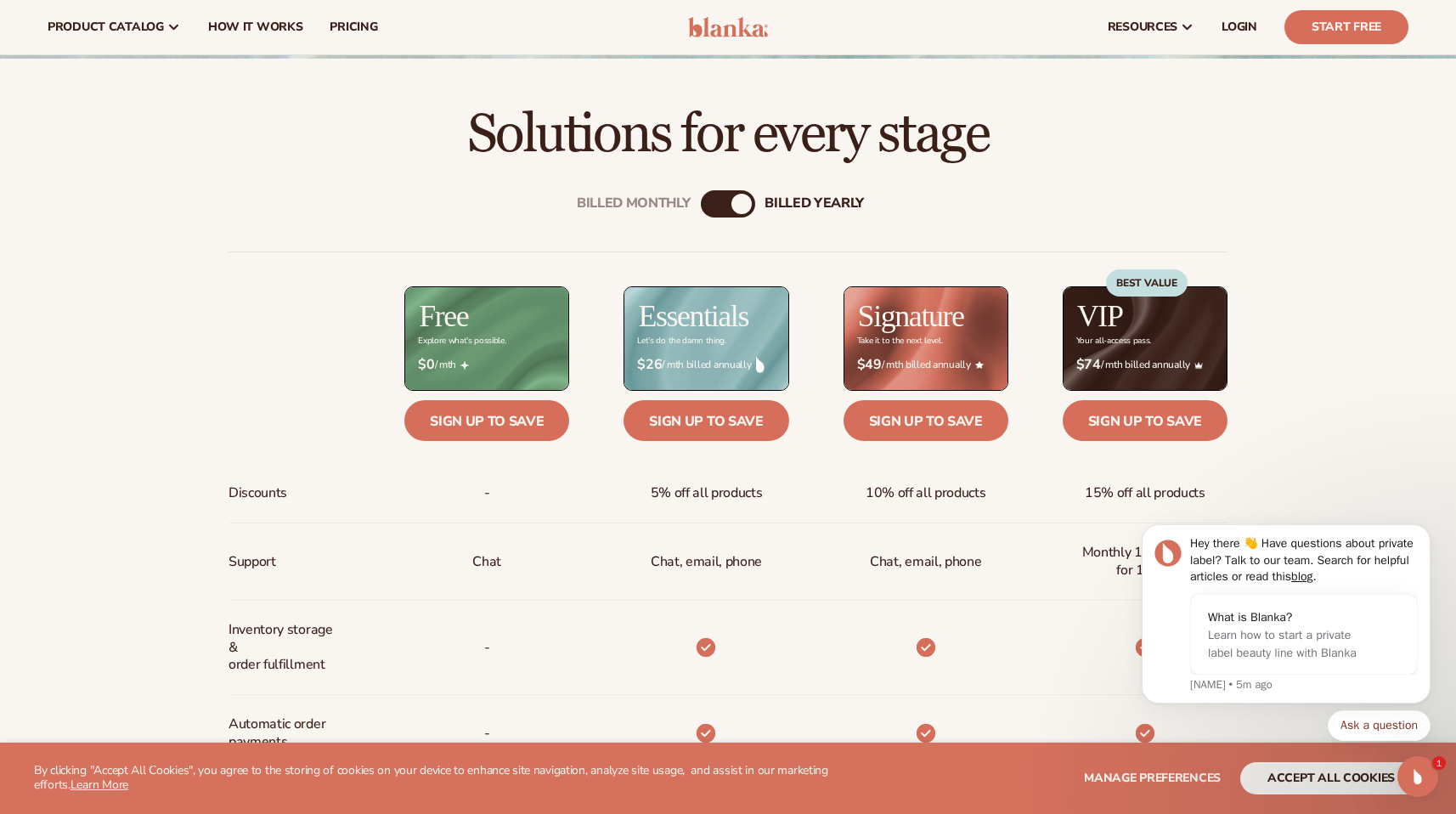 click on "Billed Monthly
billed Yearly" at bounding box center [728, 204] 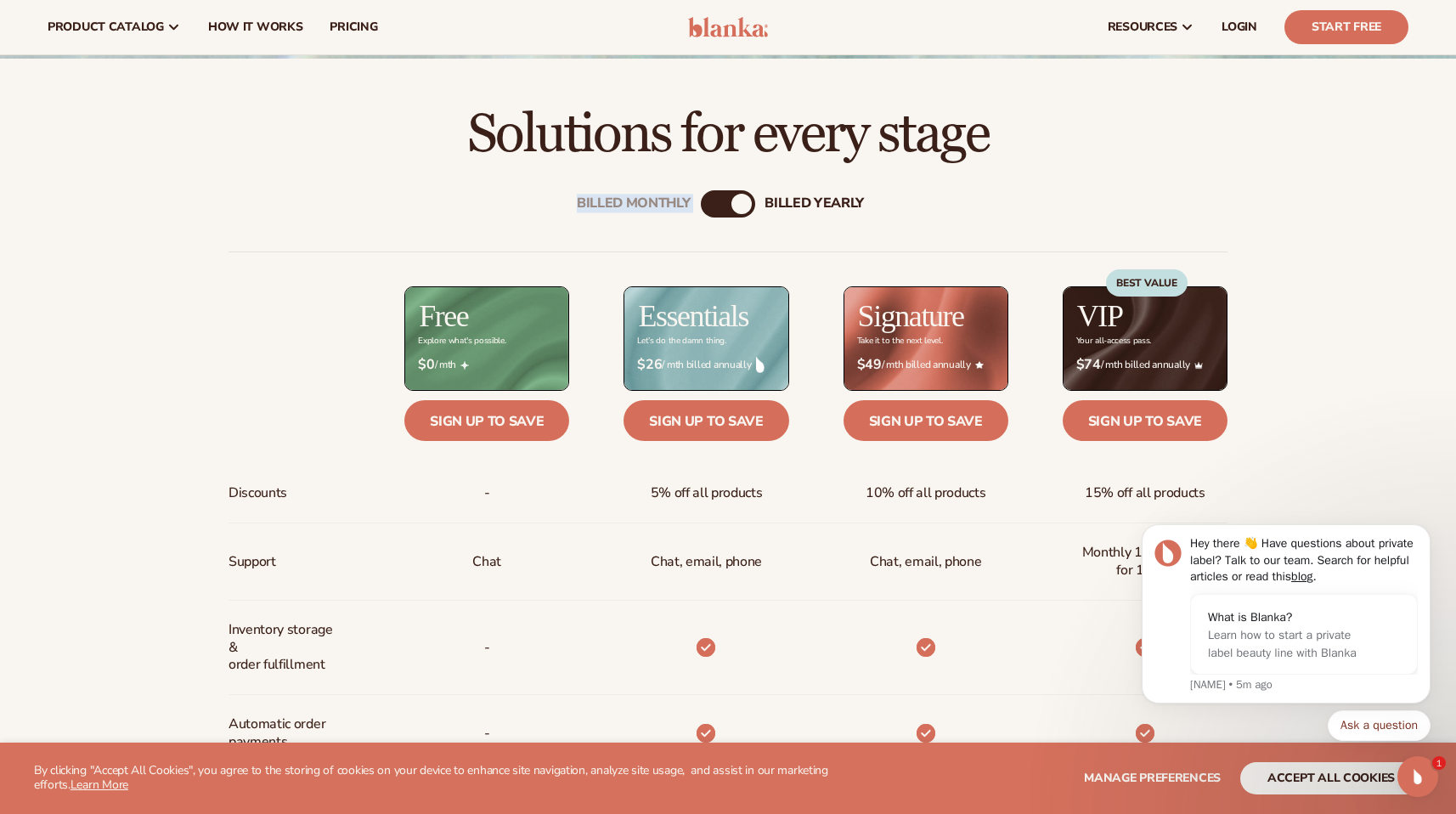 drag, startPoint x: 731, startPoint y: 204, endPoint x: 708, endPoint y: 201, distance: 23.194827 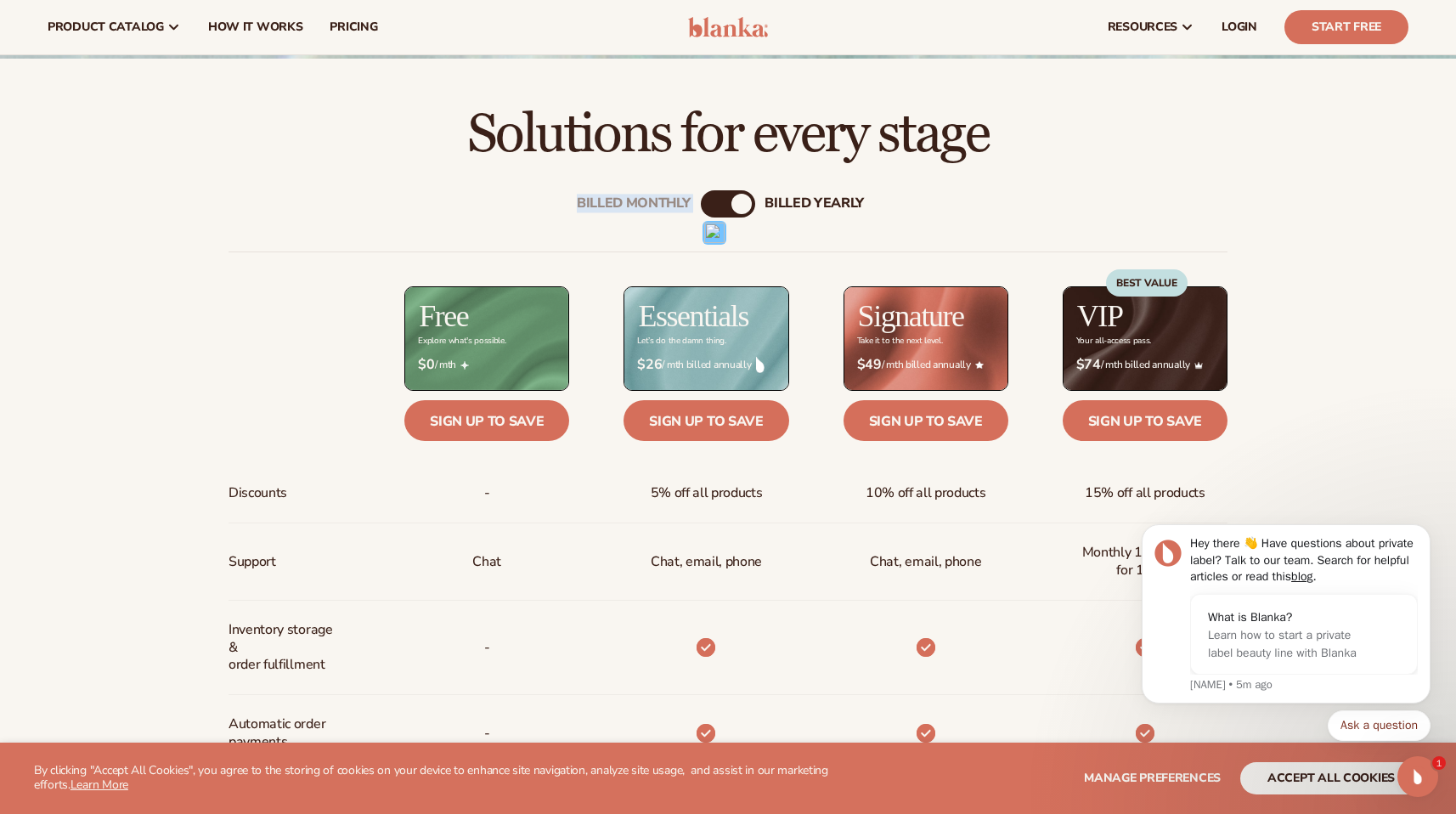 click on "Billed Monthly
billed Yearly" at bounding box center (728, 204) 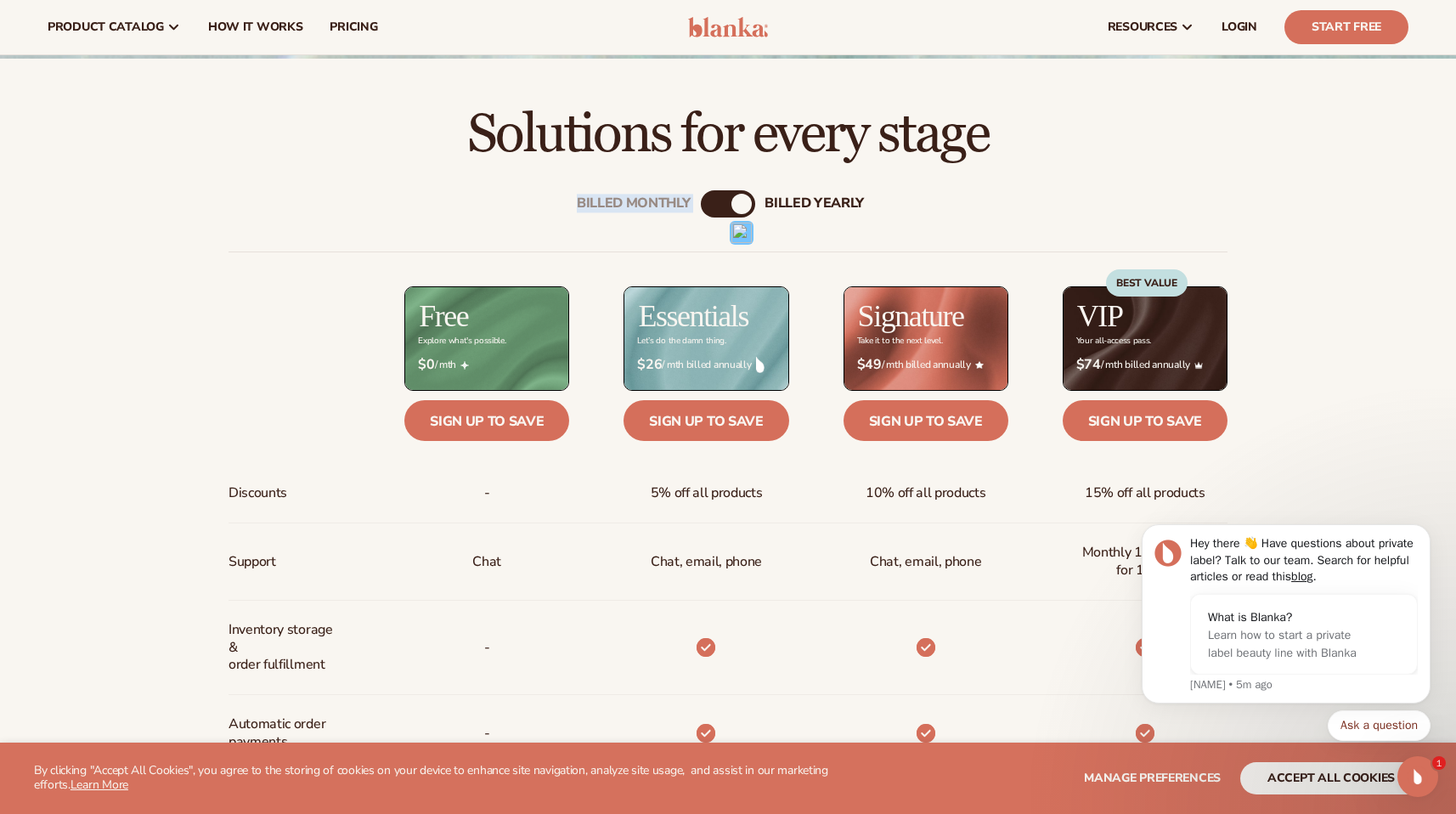 drag, startPoint x: 732, startPoint y: 212, endPoint x: 704, endPoint y: 192, distance: 34.4093 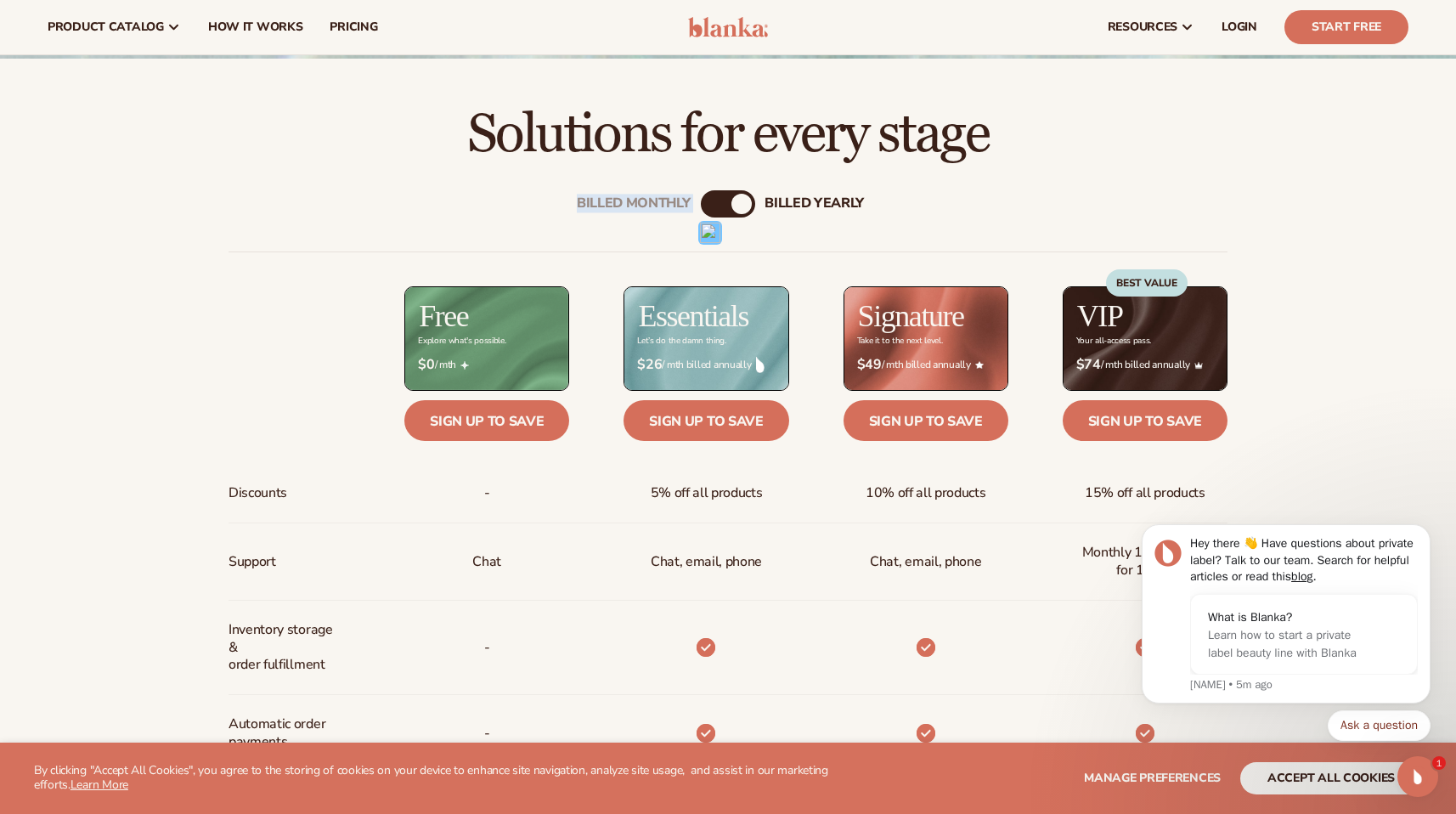 click on "Billed Monthly
billed Yearly" at bounding box center (728, 204) 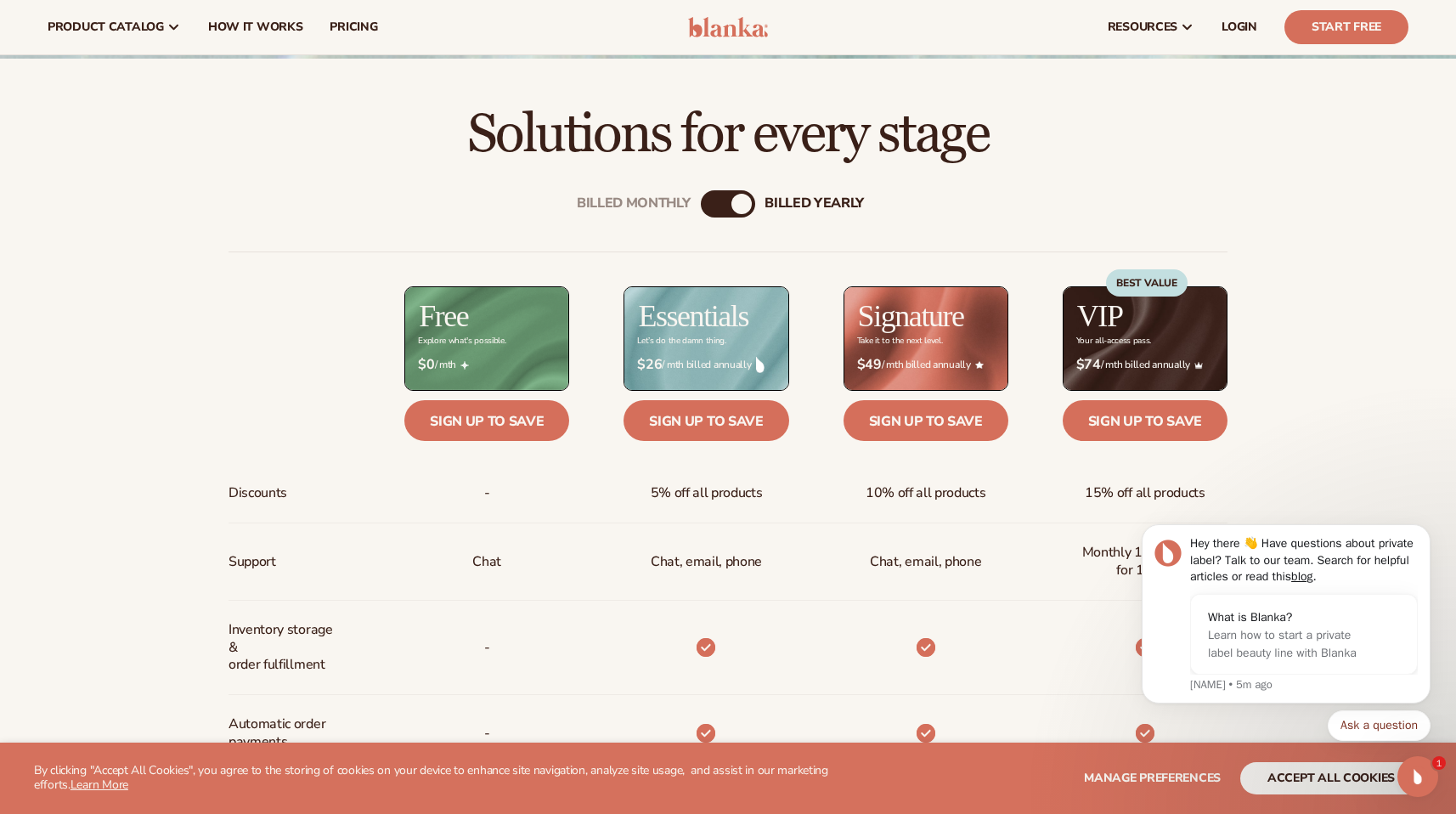 click on "Billed Monthly
billed Yearly" at bounding box center (728, 204) 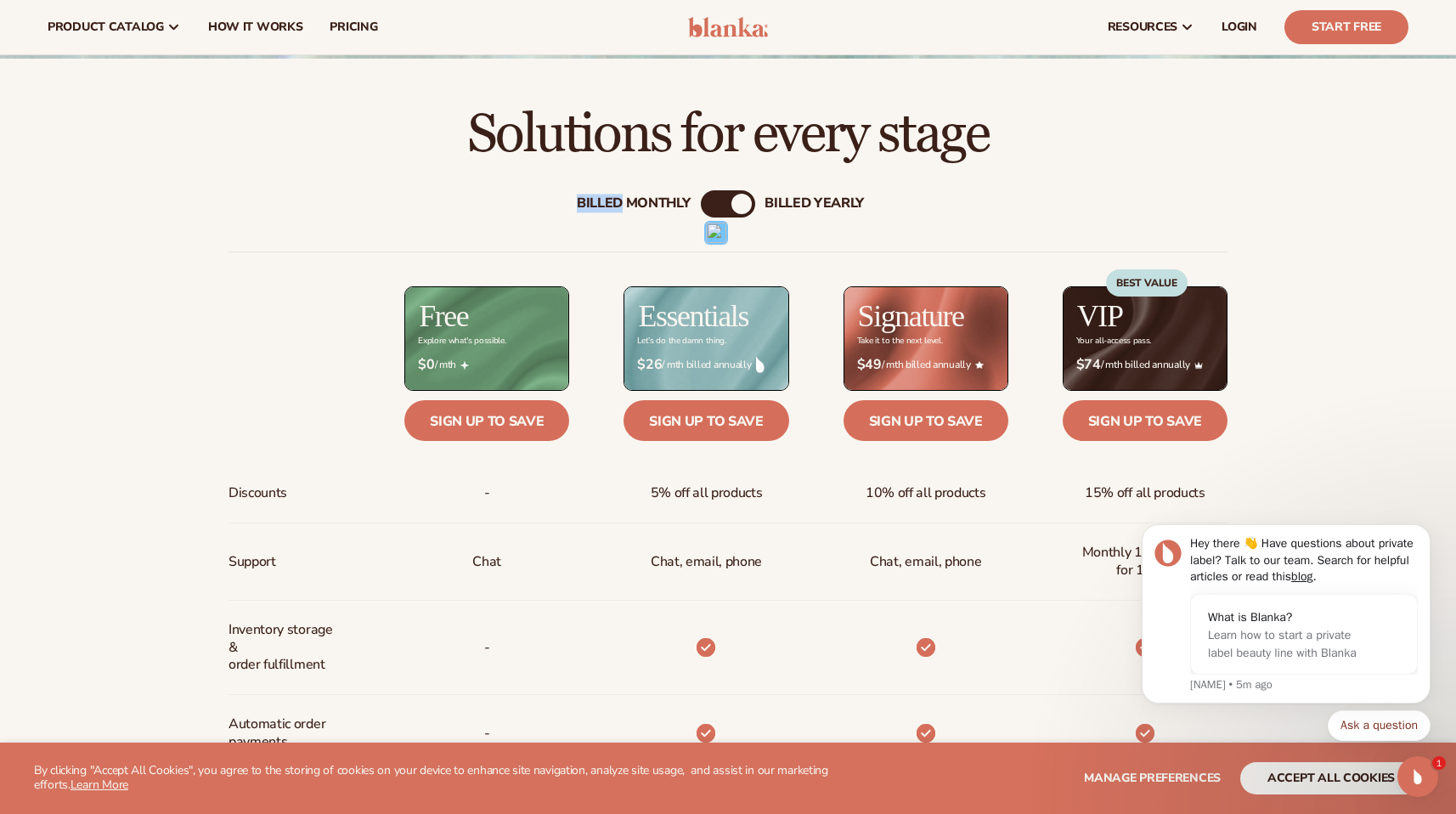 click on "Billed Monthly" at bounding box center (634, 203) 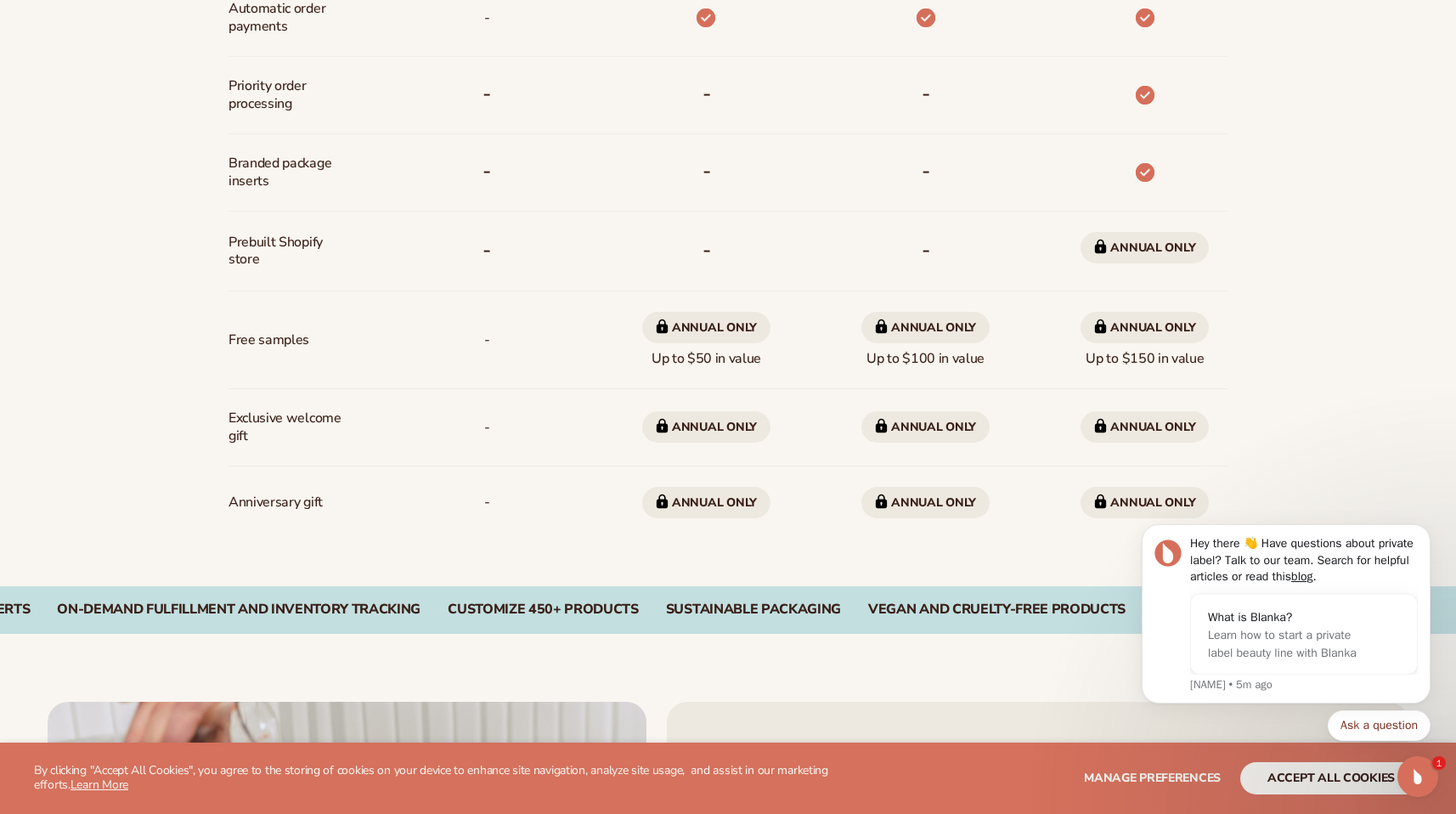 scroll, scrollTop: 1266, scrollLeft: 0, axis: vertical 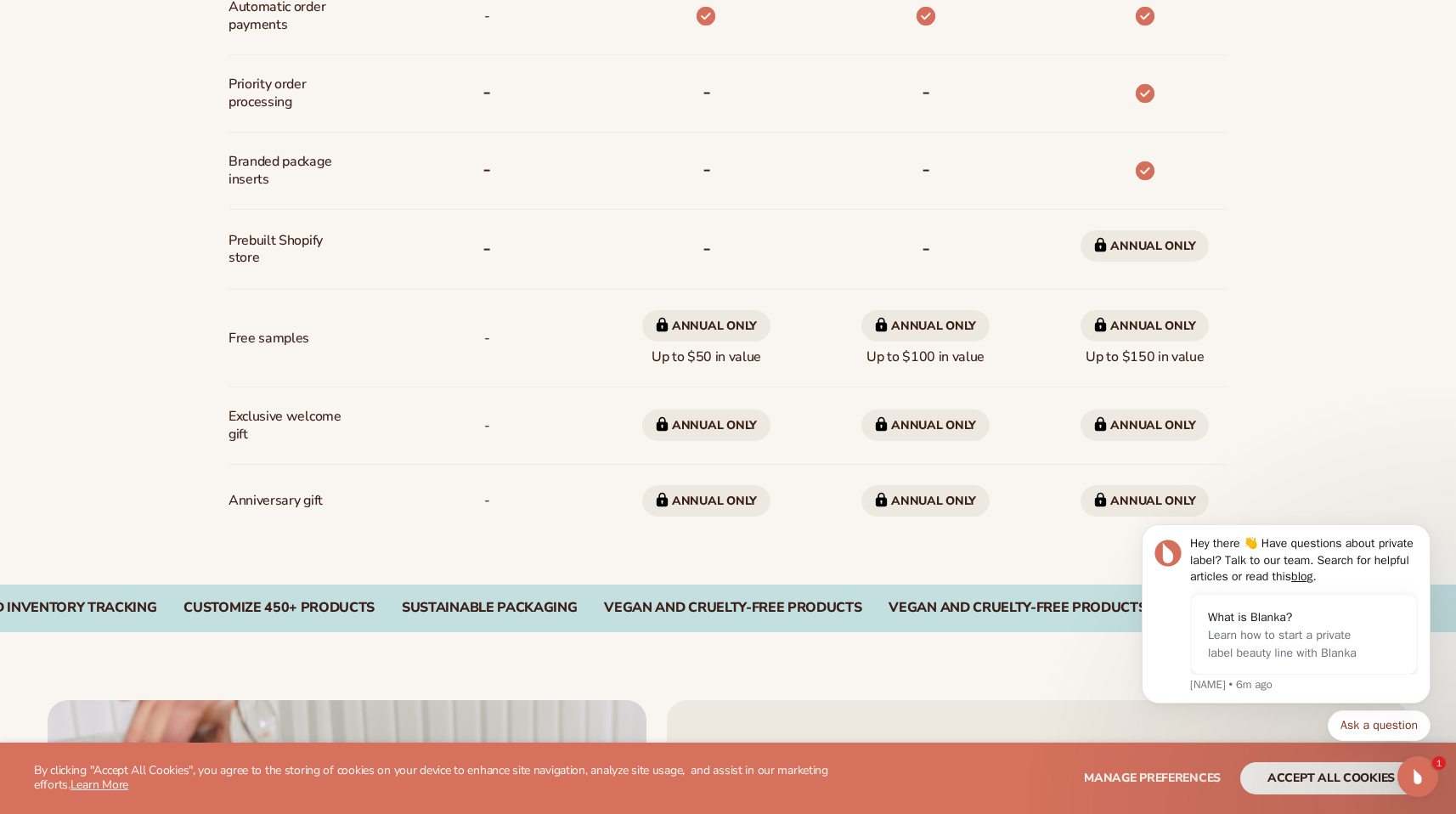 click on "-" at bounding box center (487, 500) 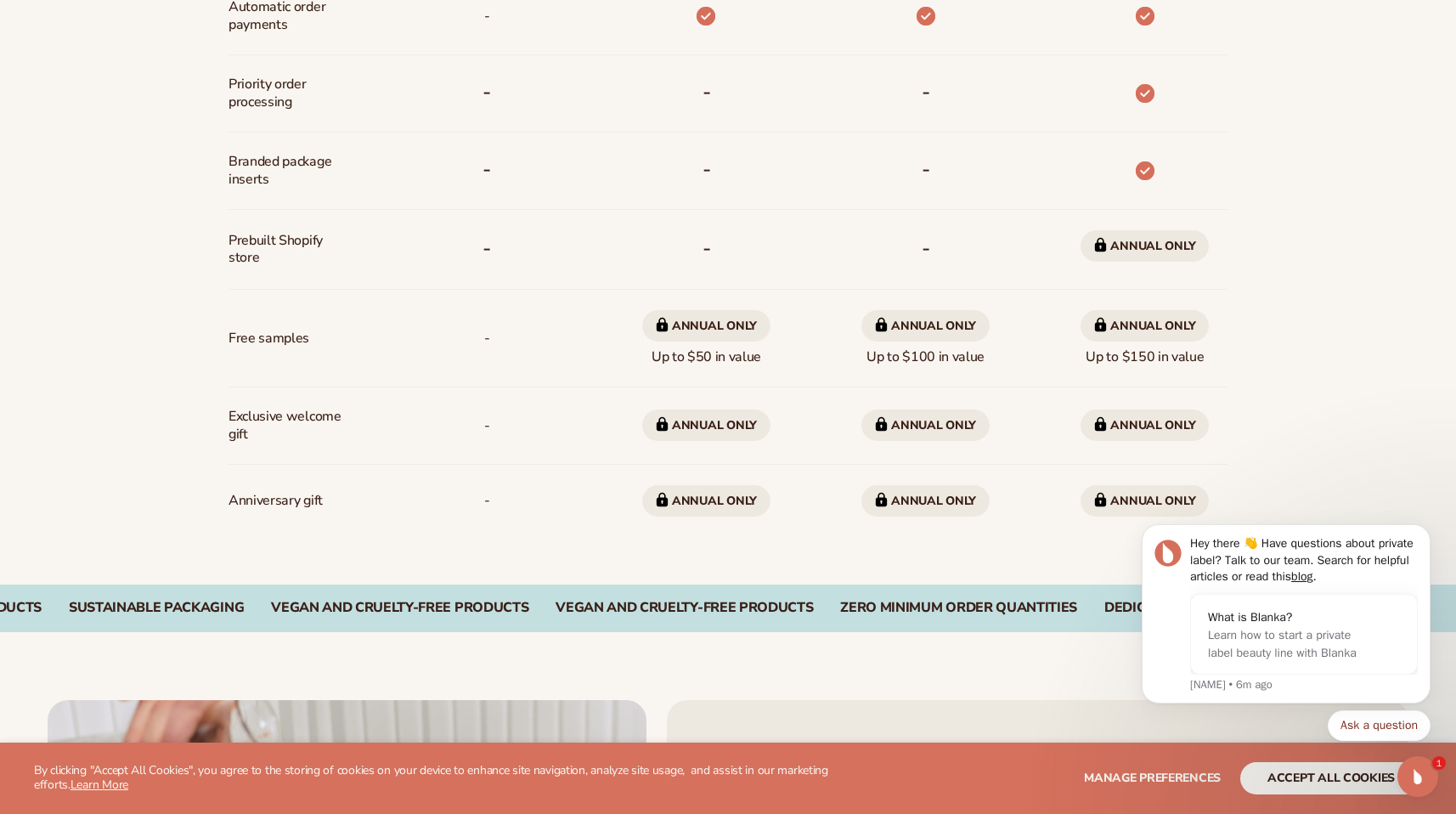click on "-" at bounding box center (487, 338) 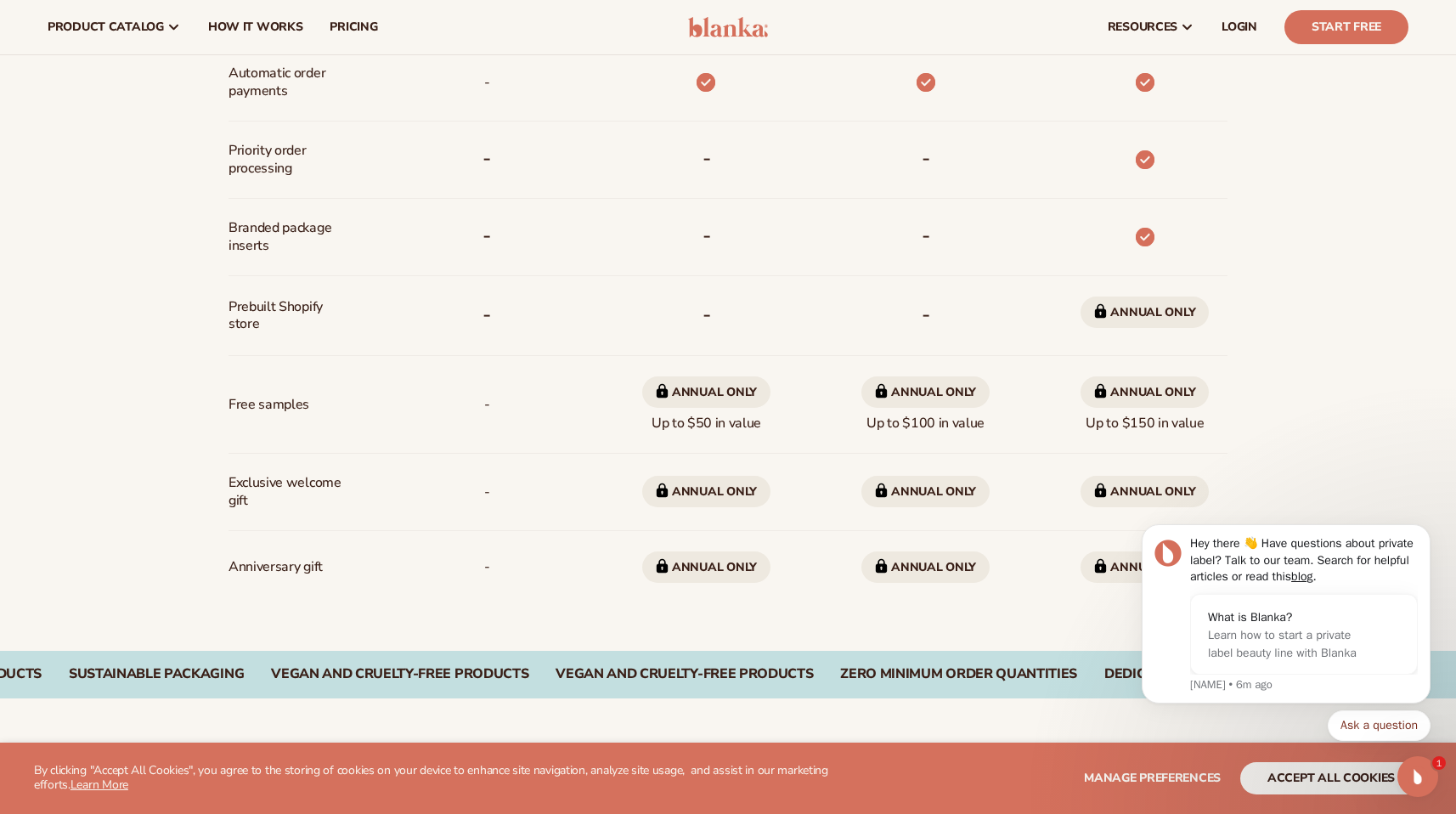 scroll, scrollTop: 1198, scrollLeft: 0, axis: vertical 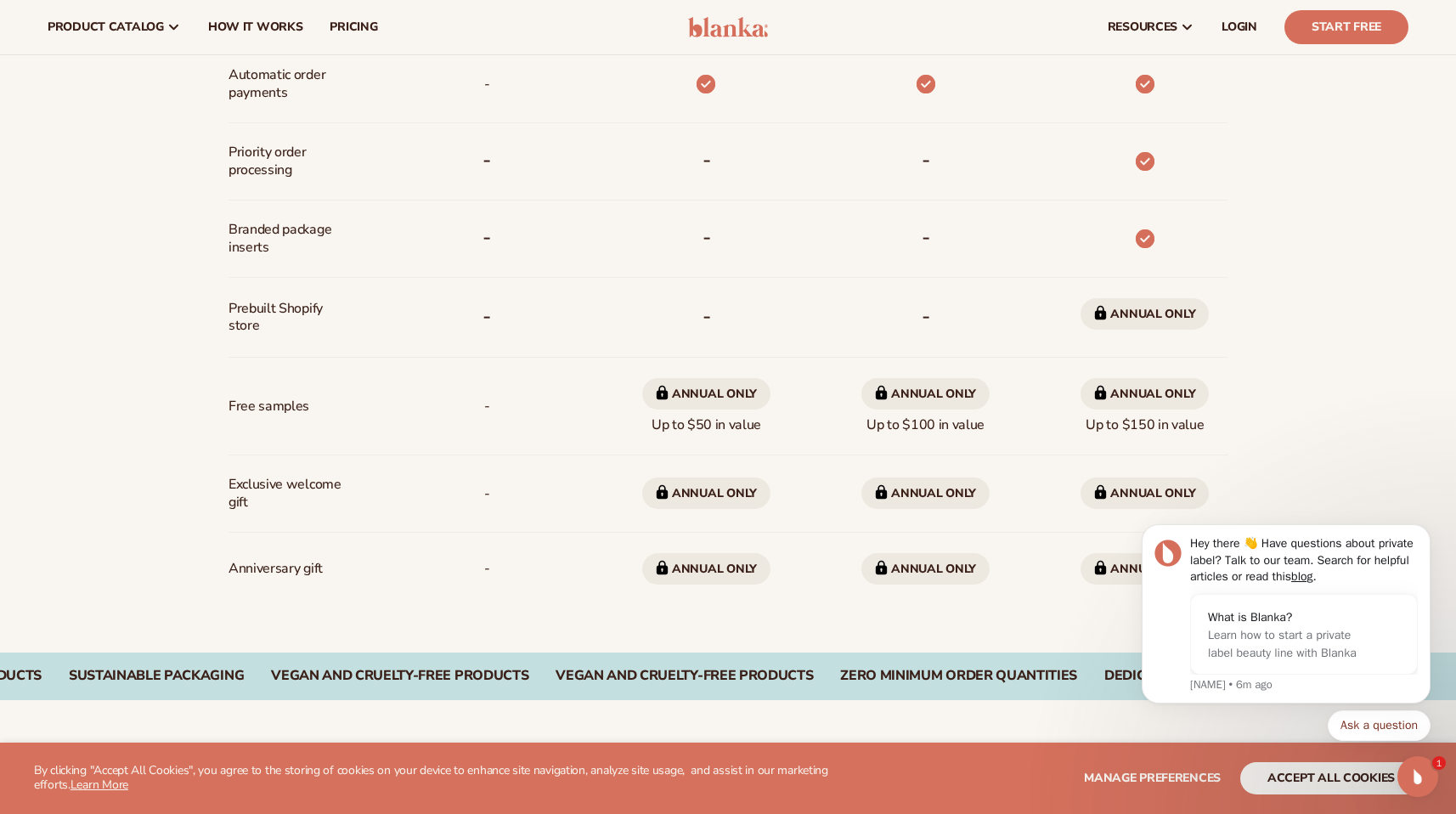 click on "-" at bounding box center (487, 318) 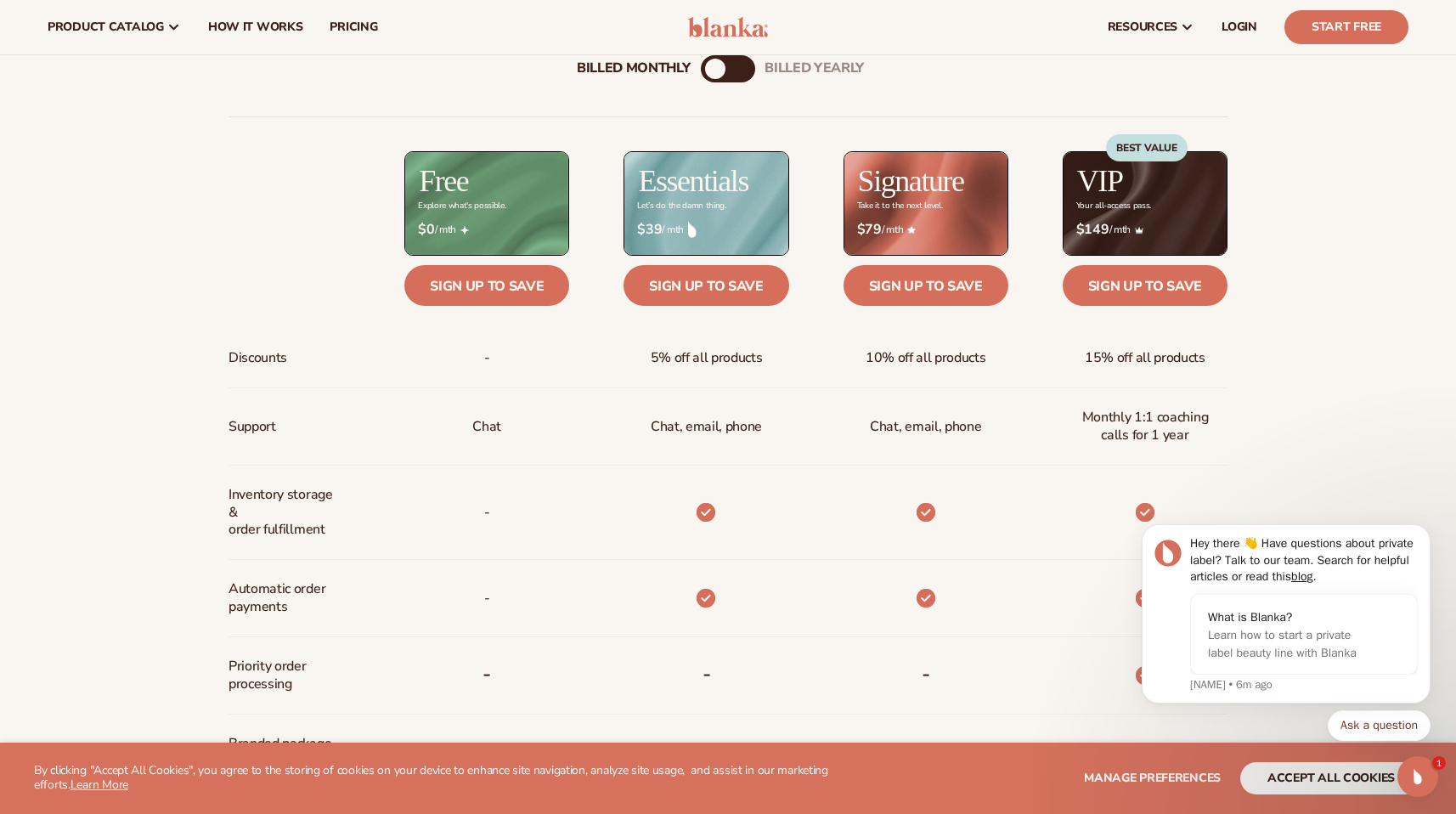 scroll, scrollTop: 668, scrollLeft: 0, axis: vertical 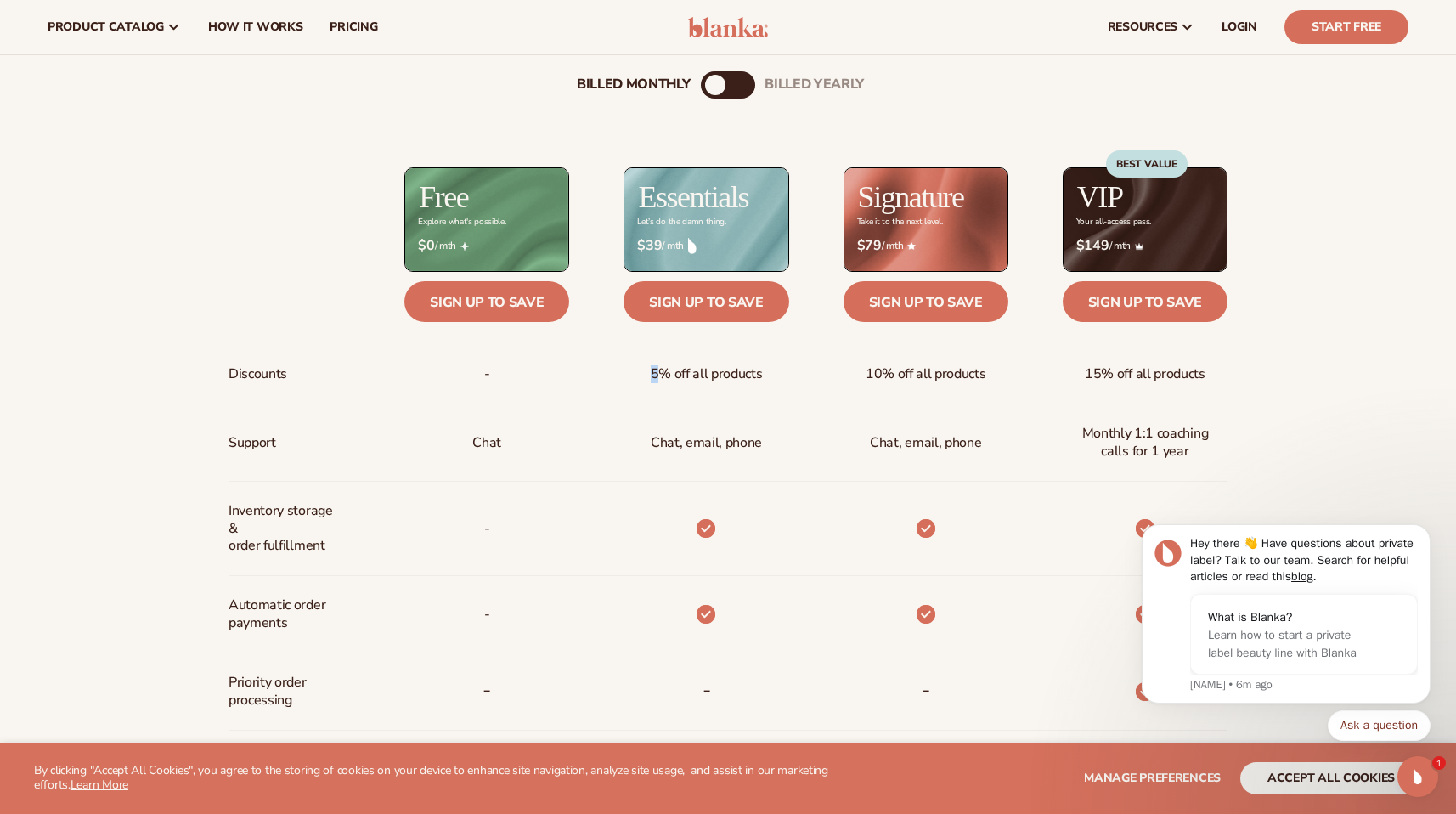 click on "billed Yearly" at bounding box center (745, 85) 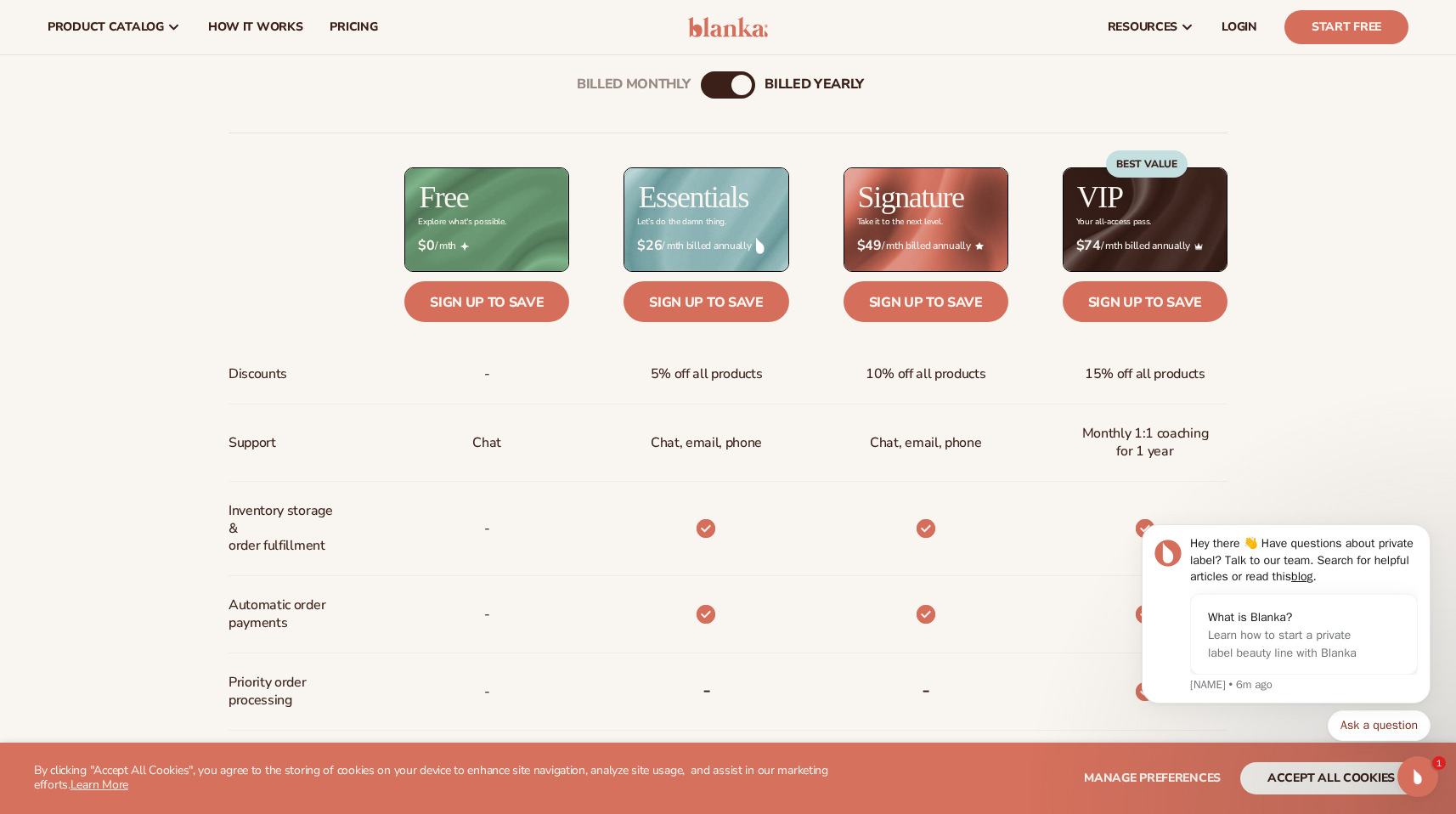 click on "Billed Monthly" at bounding box center [711, 85] 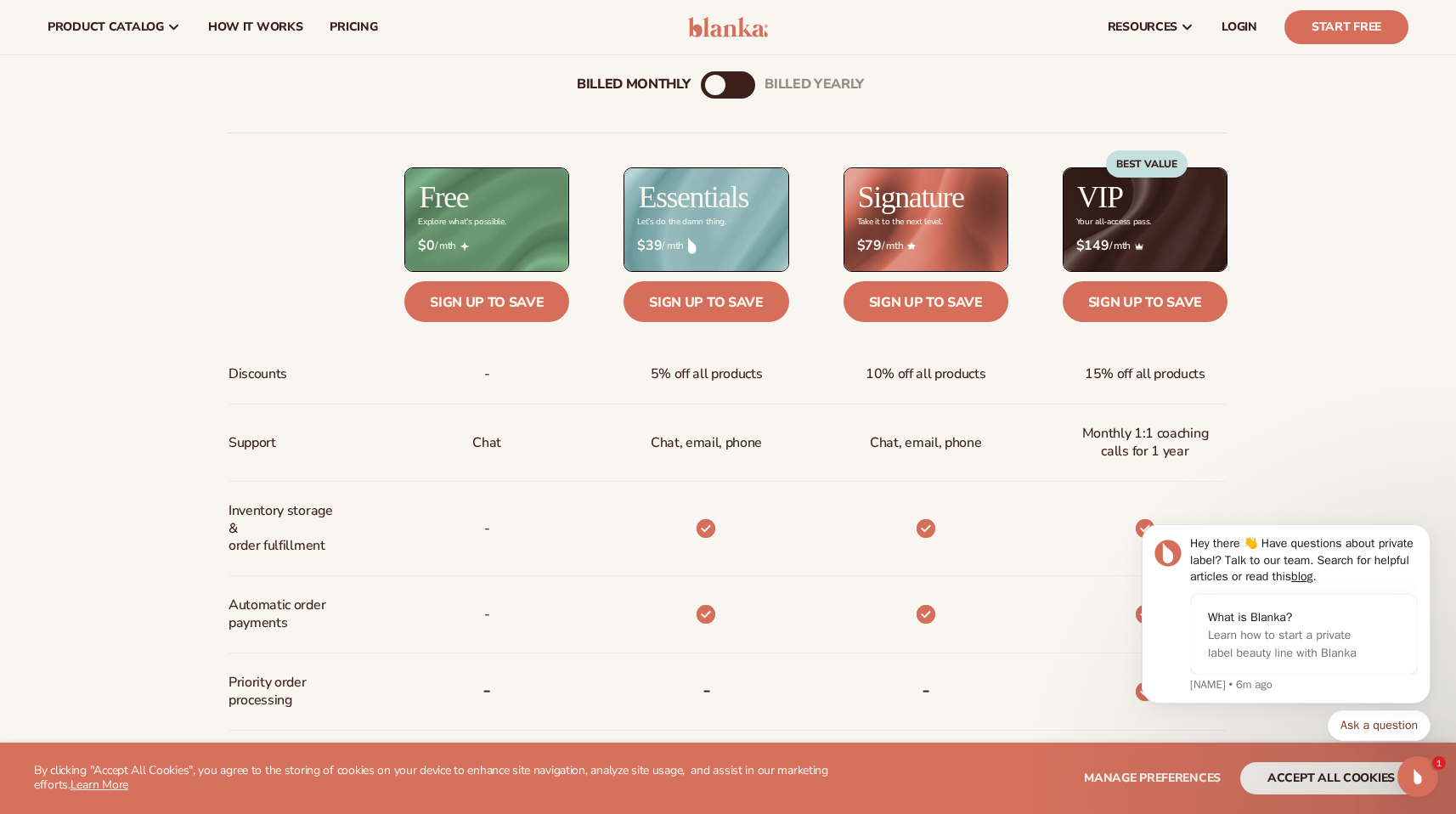 click on "Billed Monthly
billed Yearly
Billed Monthly
billed Yearly
Discounts
Support
Inventory storage &   order fulfillment
Automatic order payments
Priority order processing
Branded package inserts
Prebuilt Shopify store
Free samples" at bounding box center (728, 613) 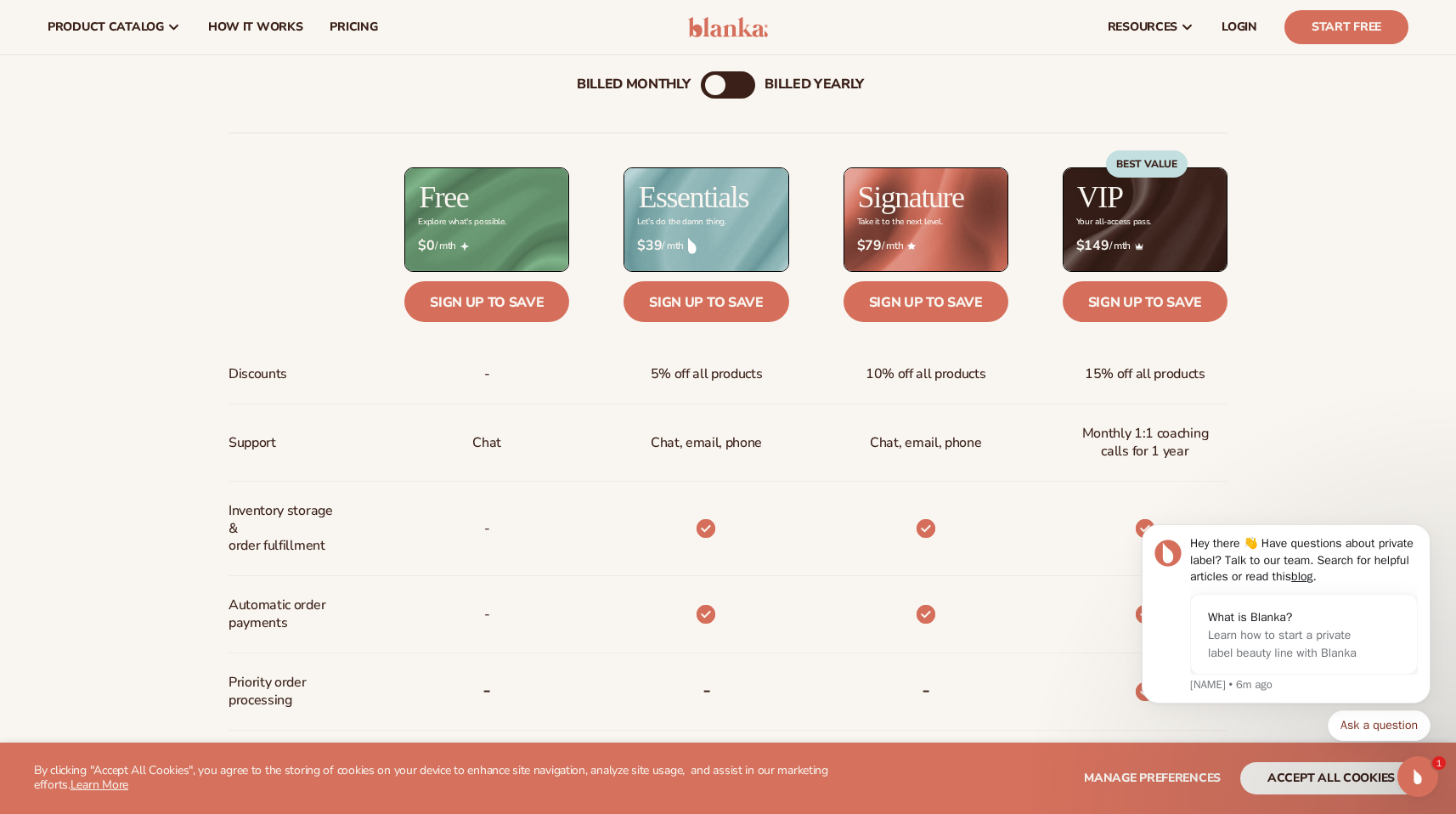 click on "billed Yearly" at bounding box center [814, 84] 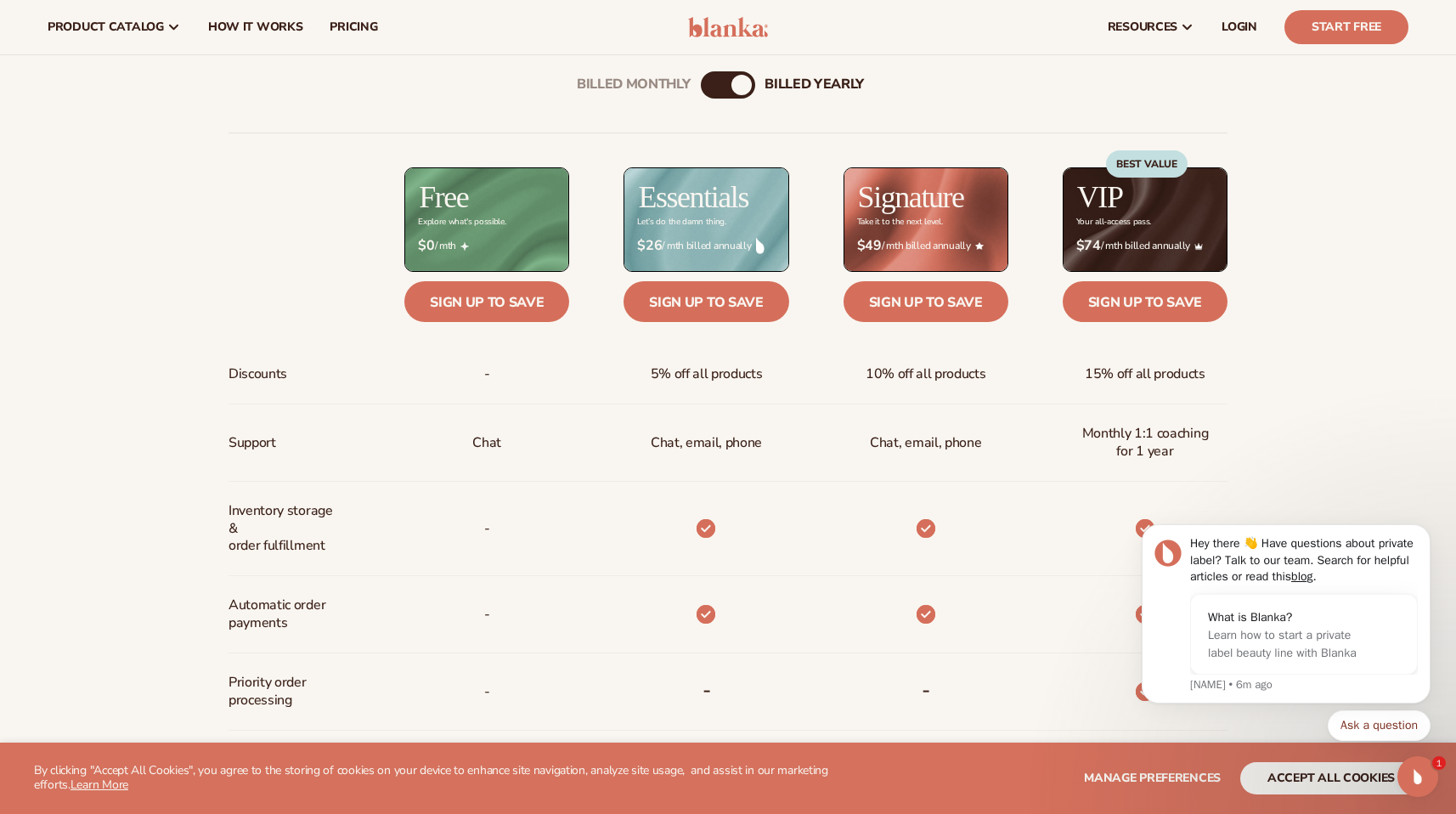 click on "Billed Monthly" at bounding box center (711, 85) 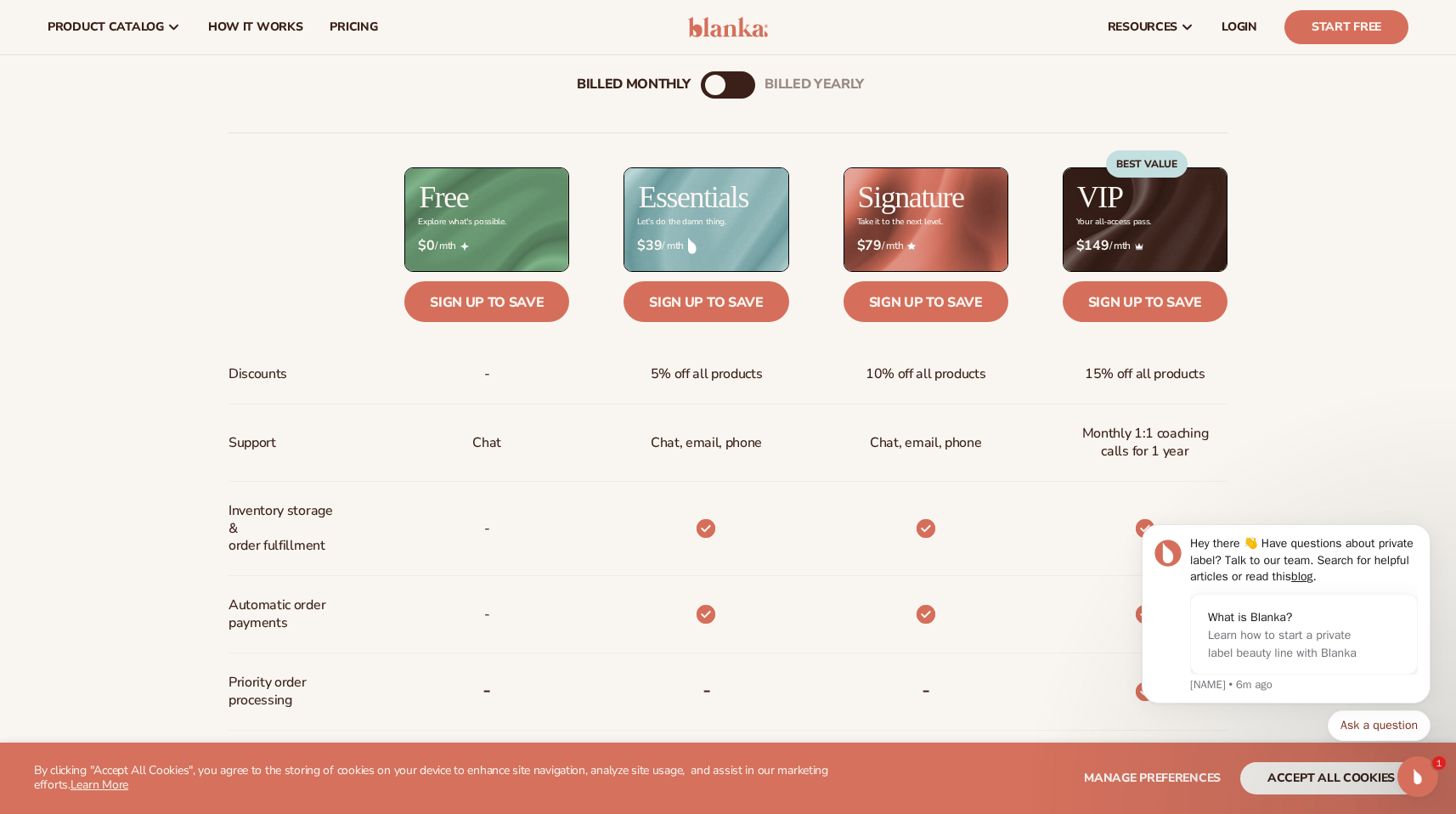 click on "billed Yearly" at bounding box center (745, 85) 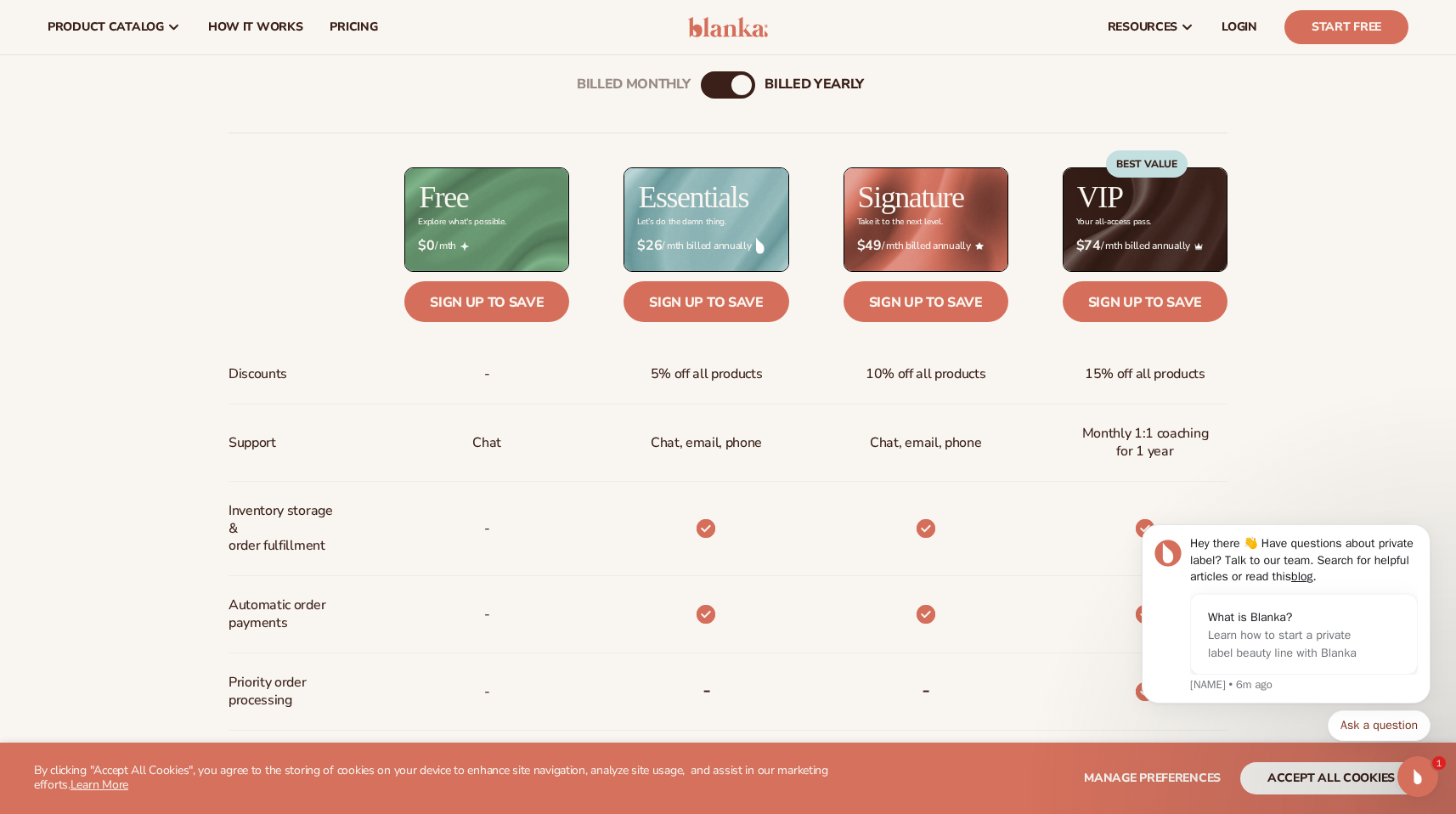 click on "Billed Monthly
billed Yearly" at bounding box center [728, 85] 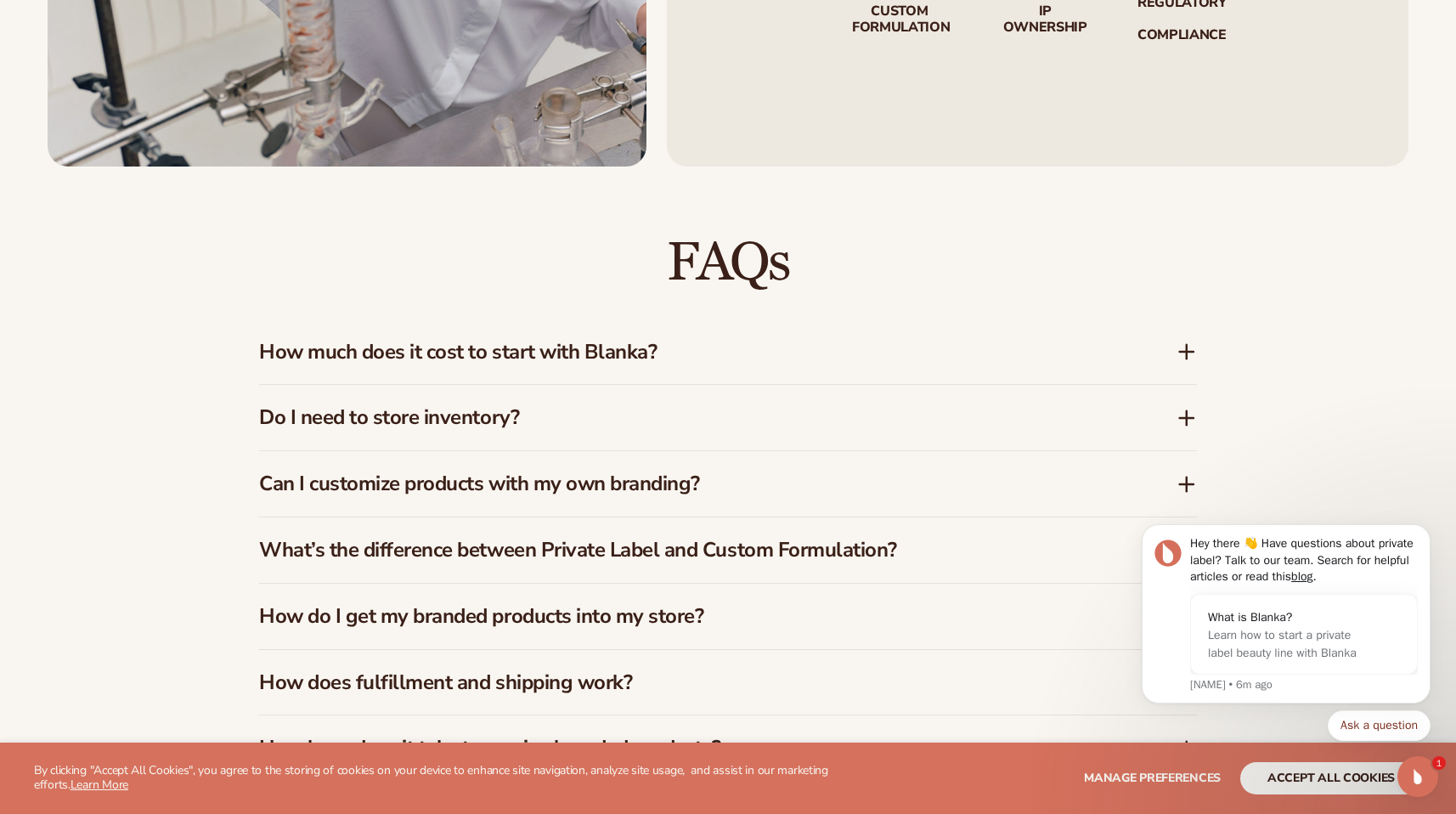 scroll, scrollTop: 2422, scrollLeft: 0, axis: vertical 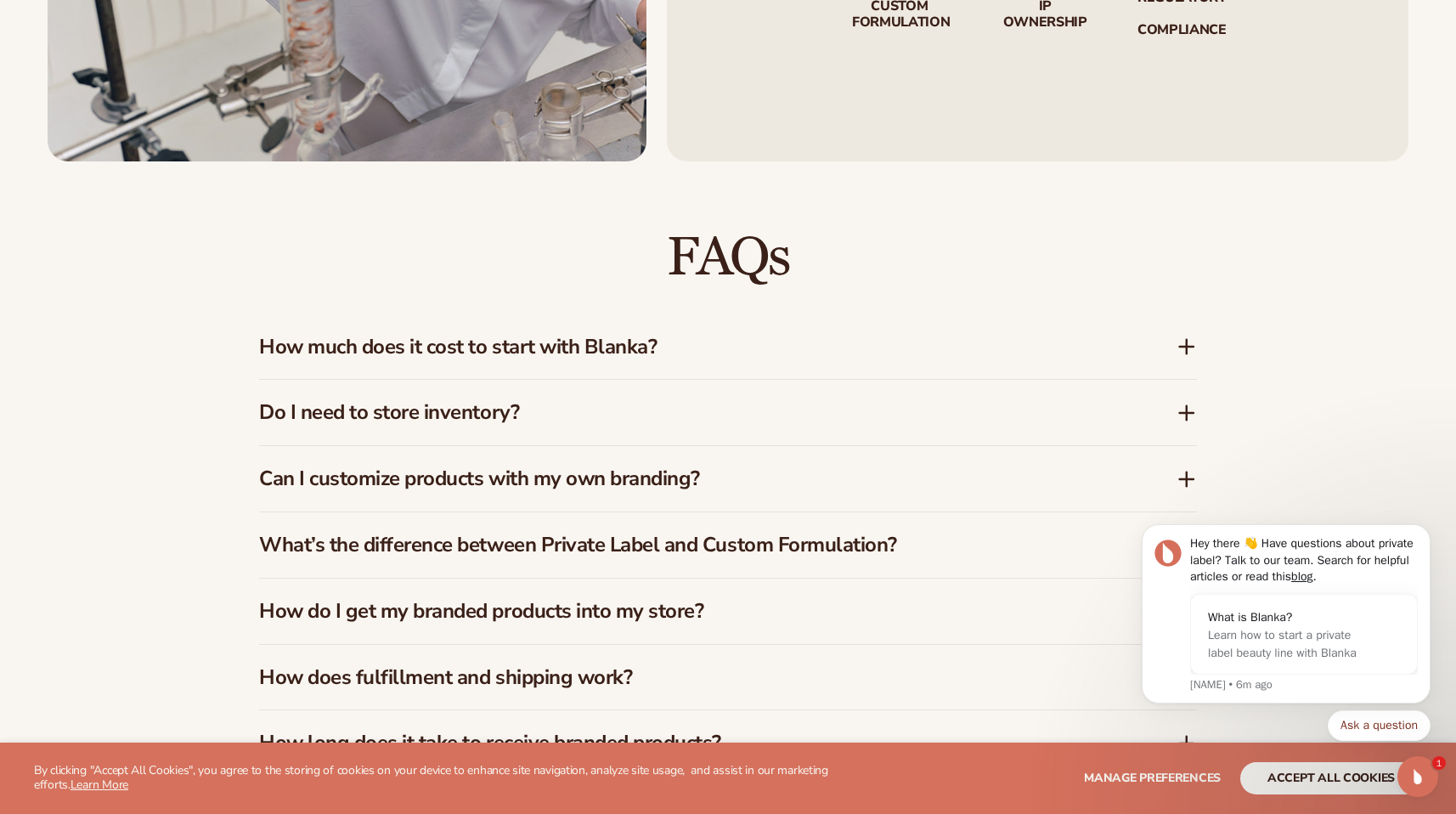 click 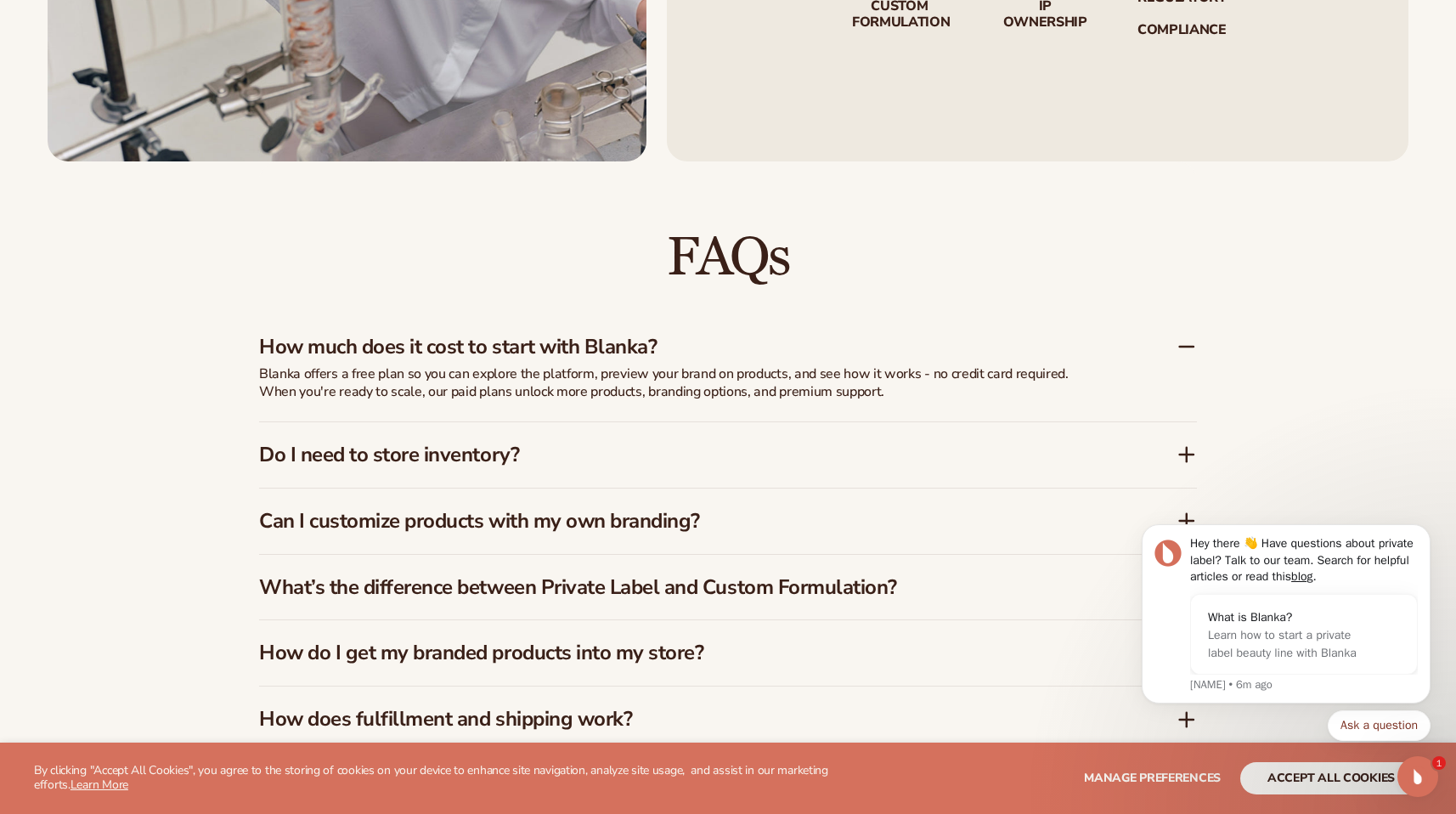 click 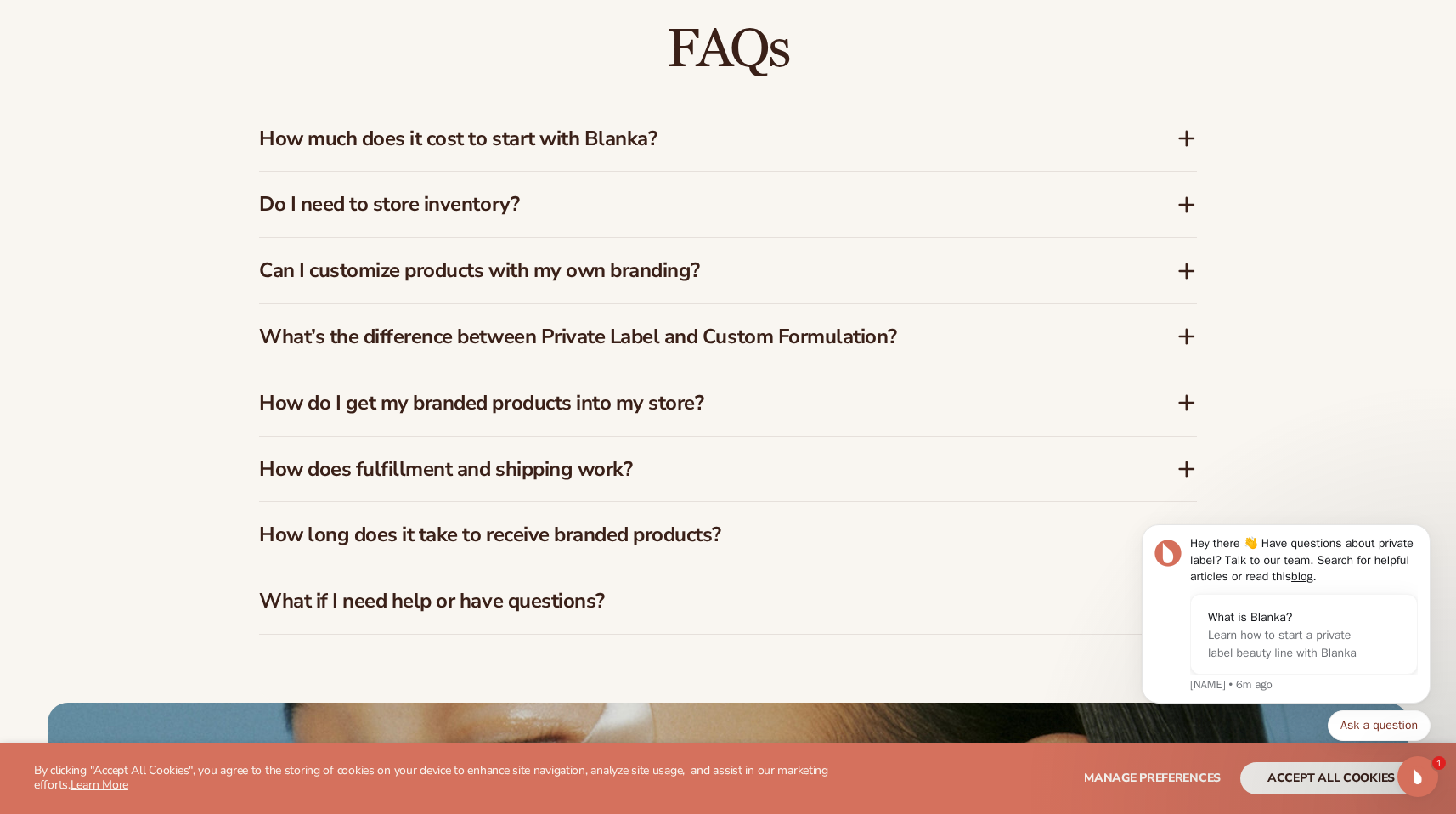 scroll, scrollTop: 2631, scrollLeft: 0, axis: vertical 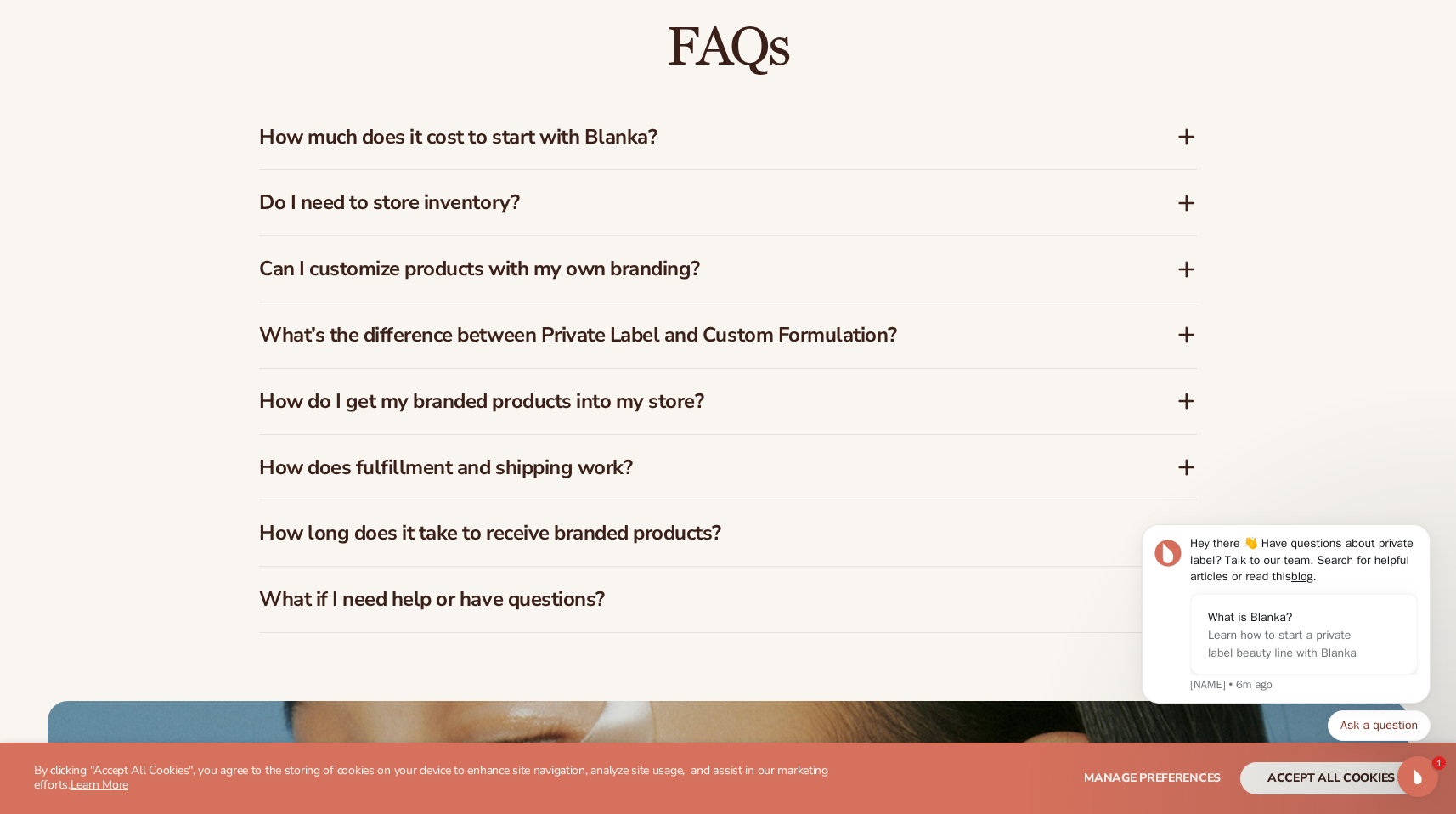 click 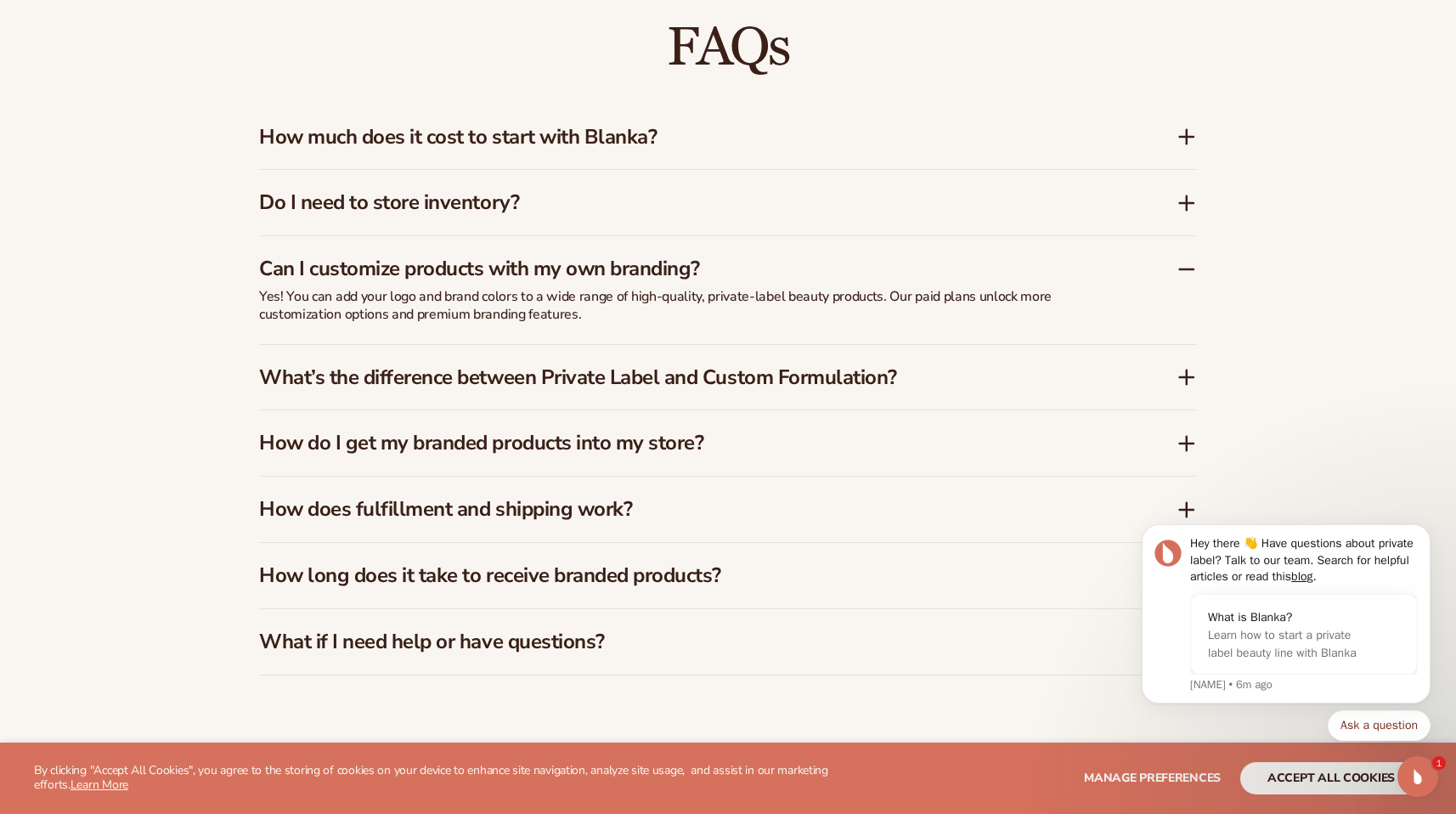 click 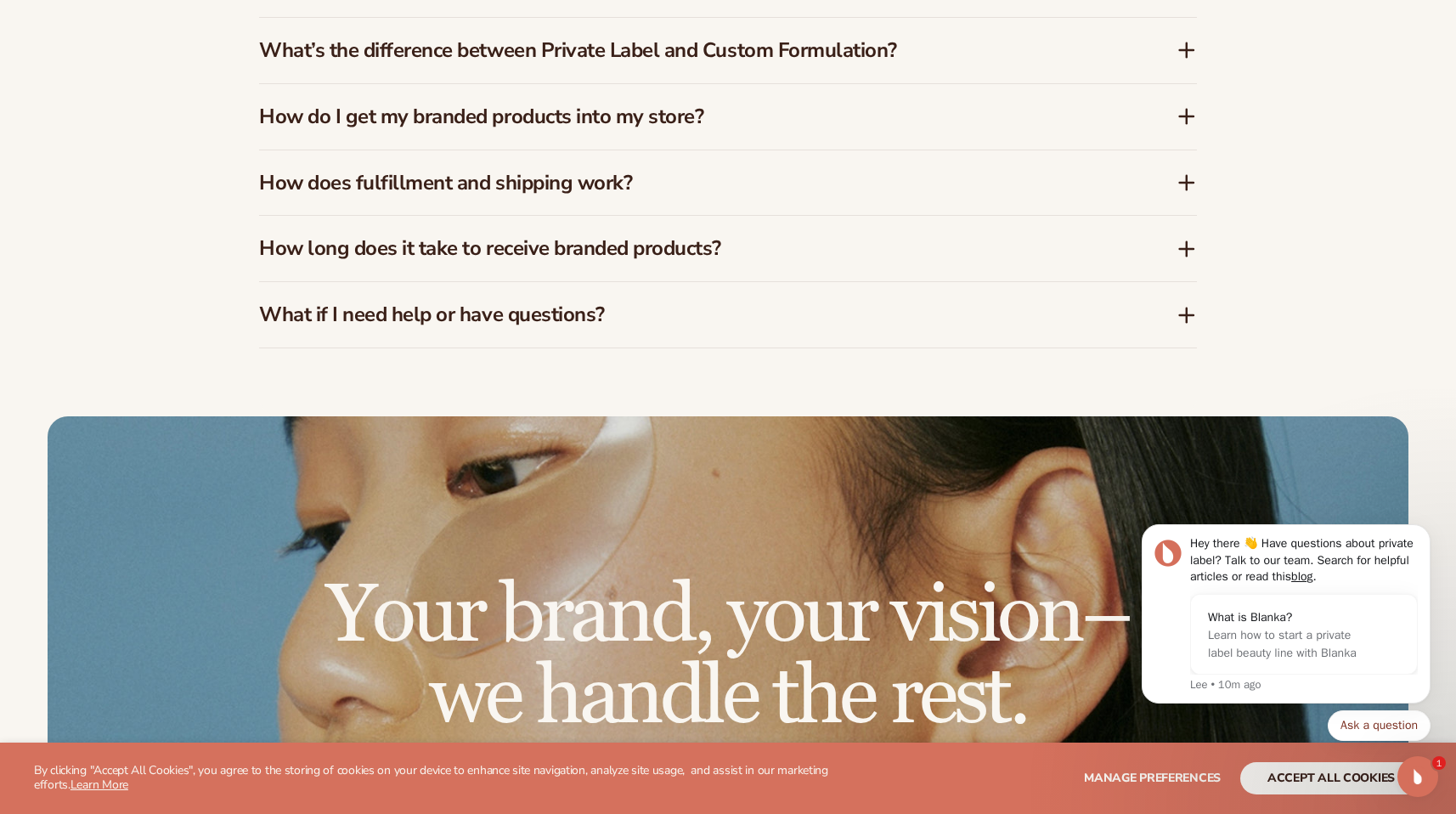 scroll, scrollTop: 3755, scrollLeft: 0, axis: vertical 